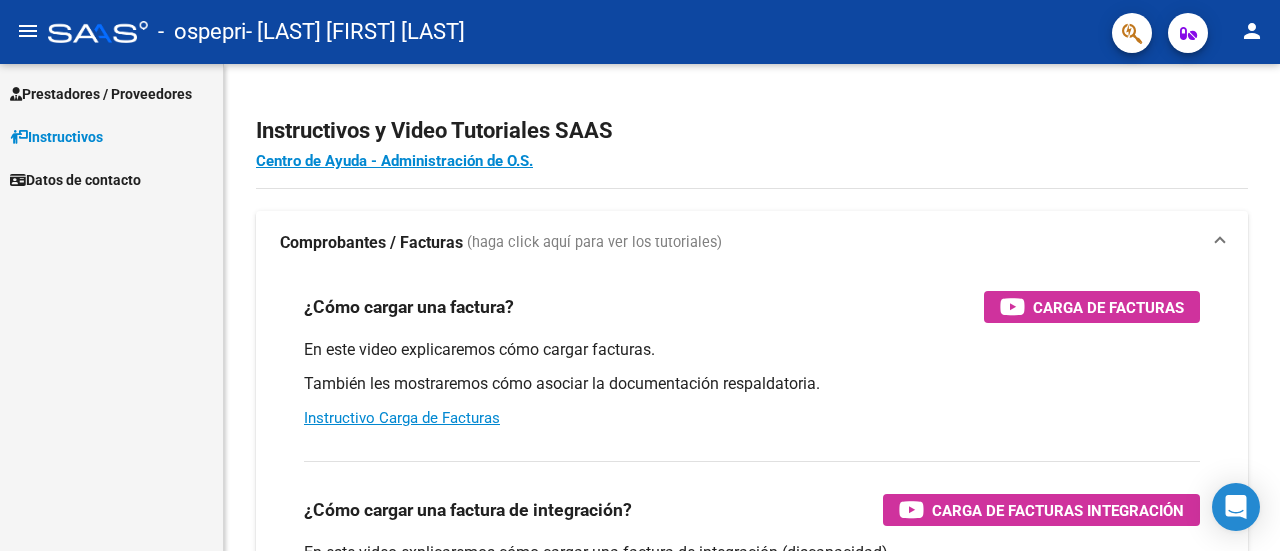 scroll, scrollTop: 0, scrollLeft: 0, axis: both 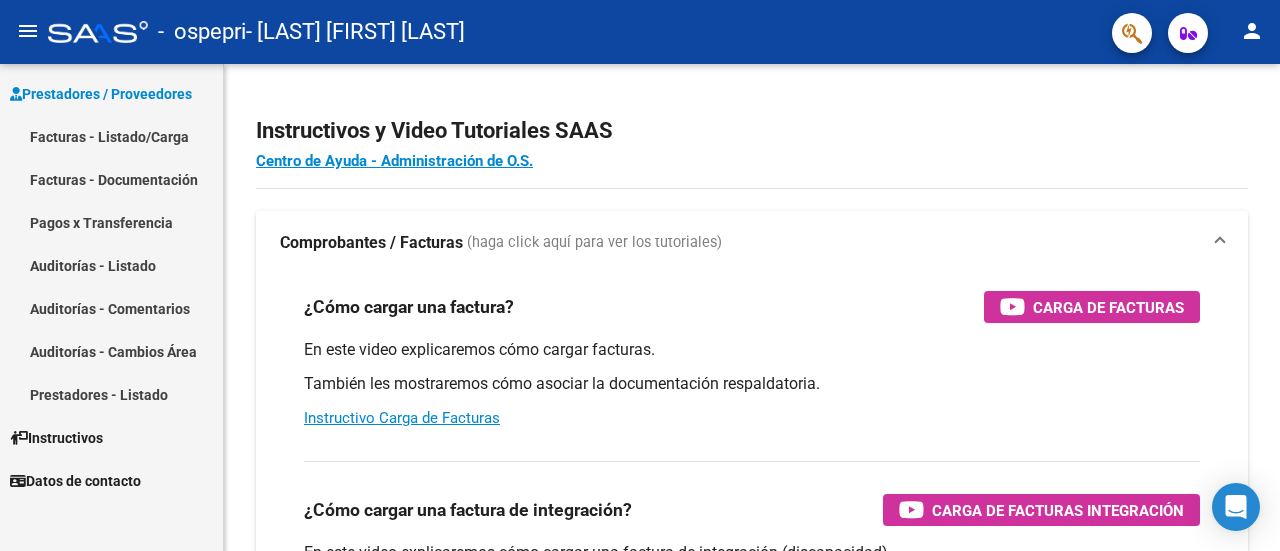 click on "Facturas - Listado/Carga" at bounding box center [111, 136] 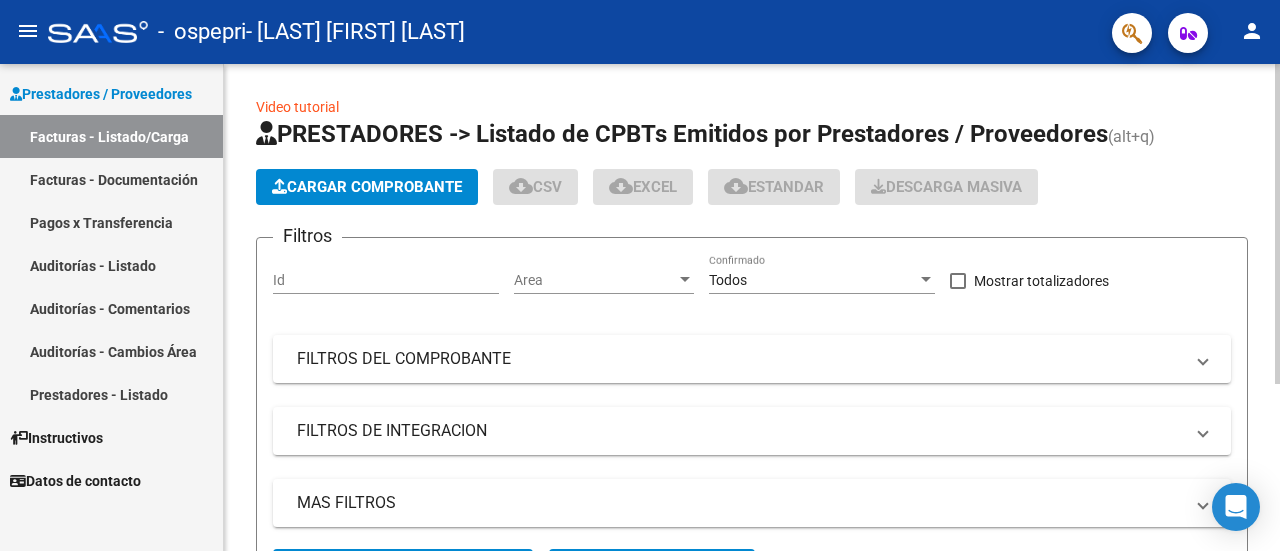 click on "Cargar Comprobante" 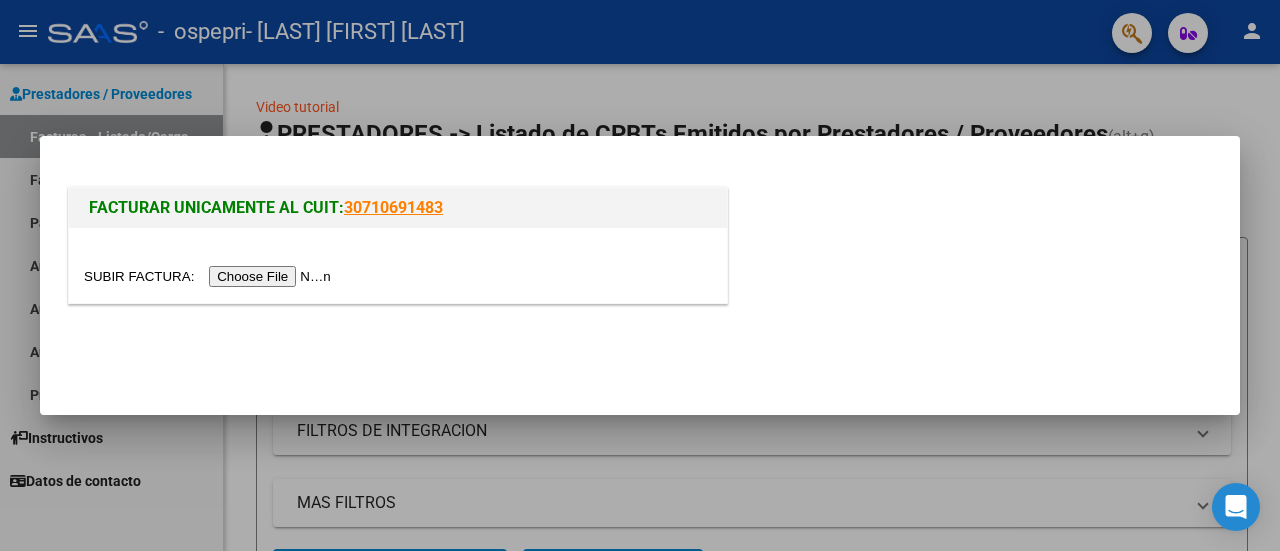 click at bounding box center [210, 276] 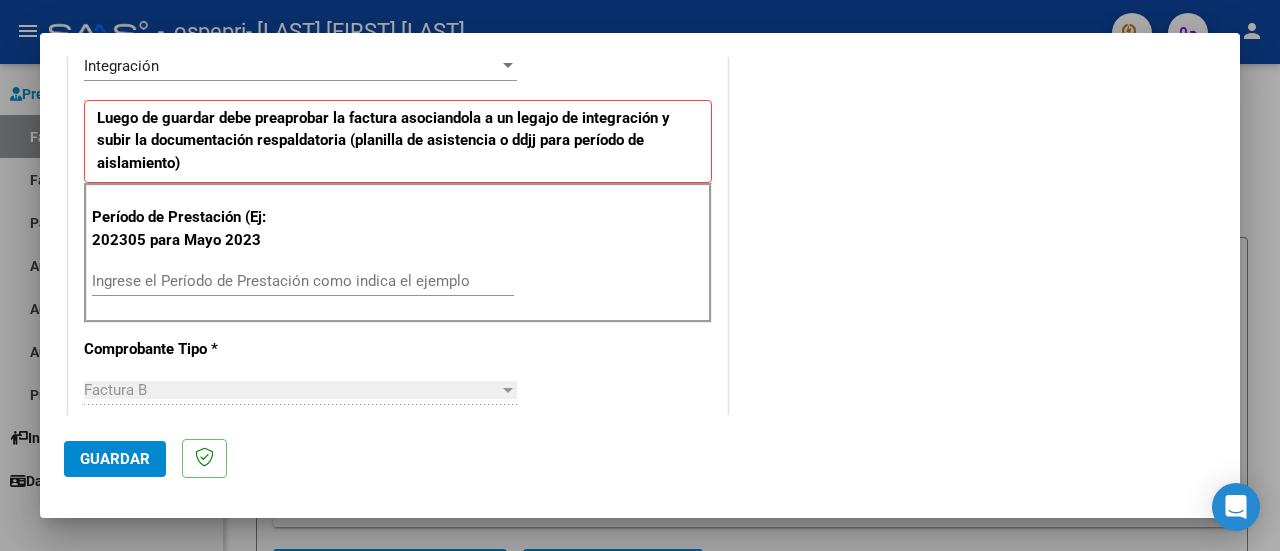 scroll, scrollTop: 489, scrollLeft: 0, axis: vertical 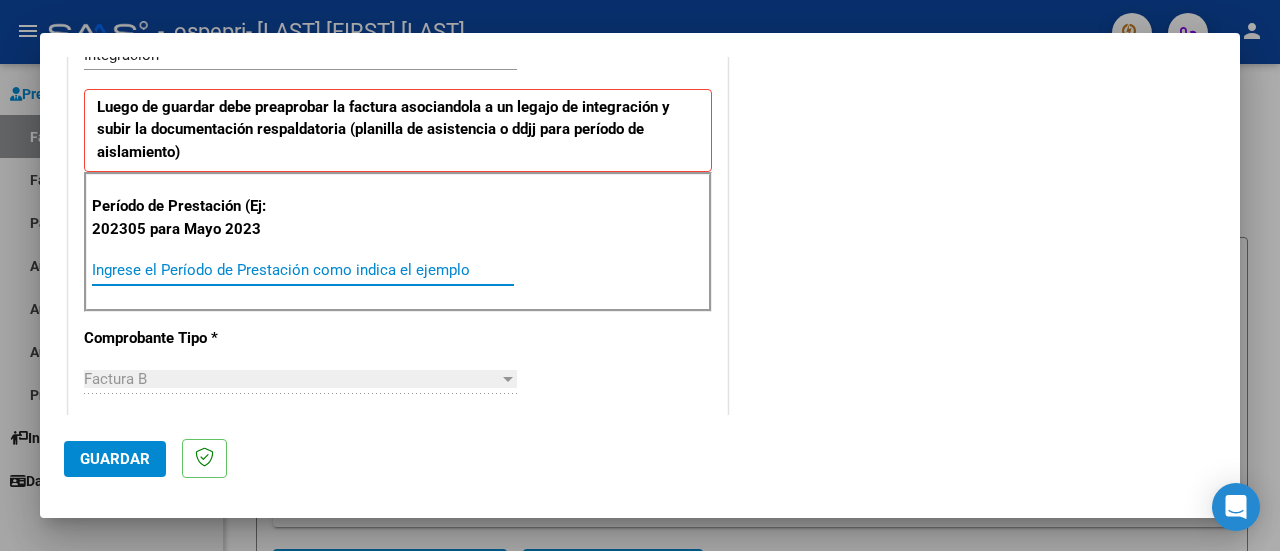 click on "Ingrese el Período de Prestación como indica el ejemplo" at bounding box center [303, 270] 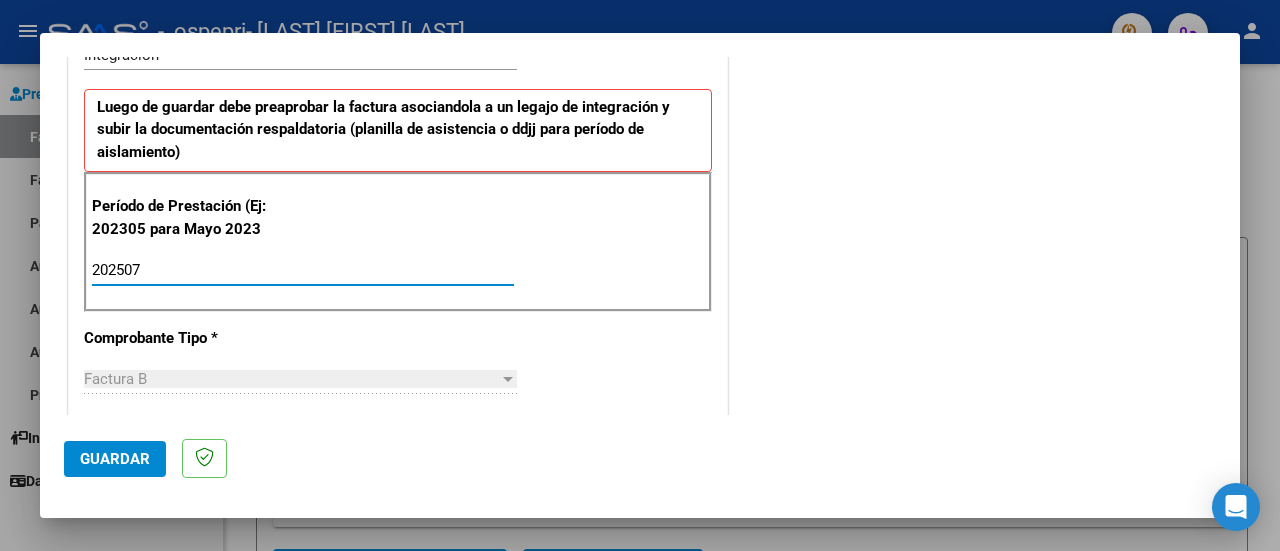 type on "202507" 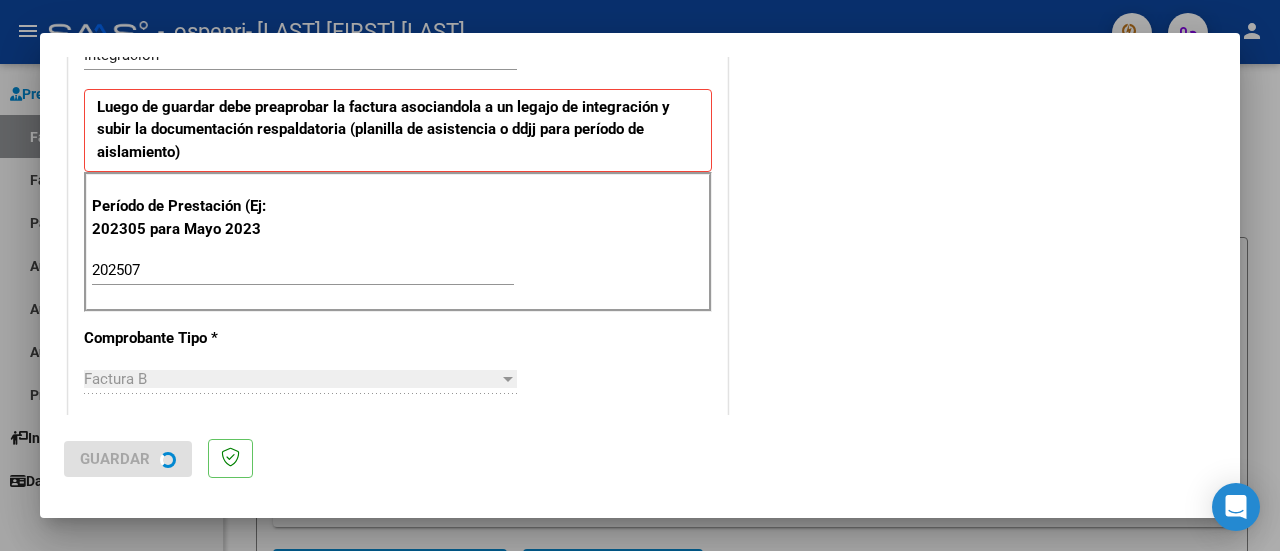 scroll, scrollTop: 0, scrollLeft: 0, axis: both 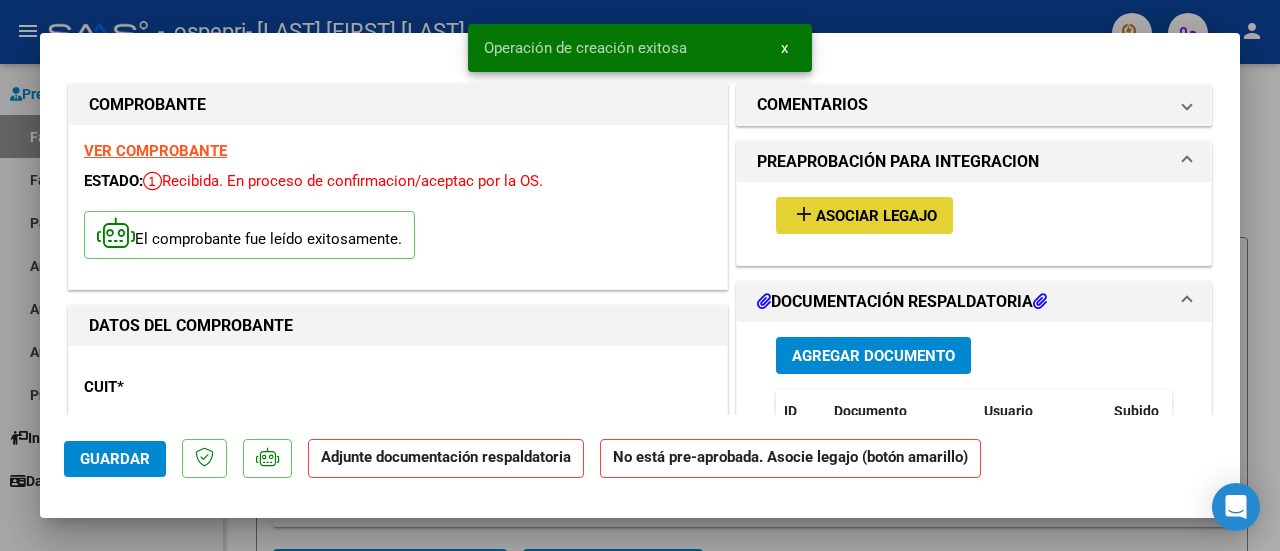 click on "Asociar Legajo" at bounding box center (876, 216) 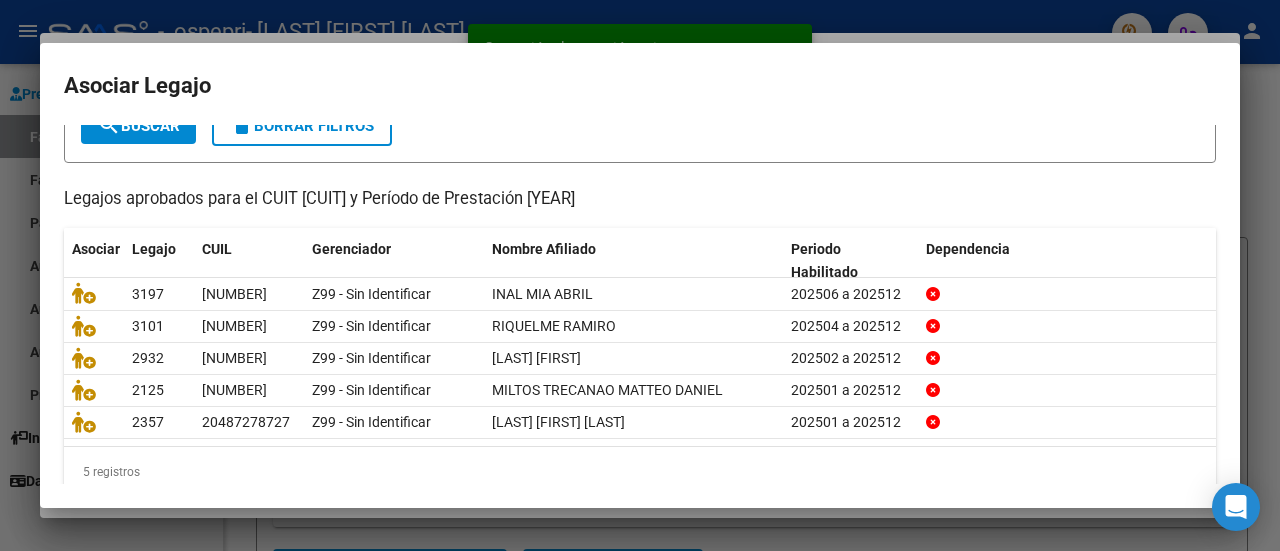 scroll, scrollTop: 158, scrollLeft: 0, axis: vertical 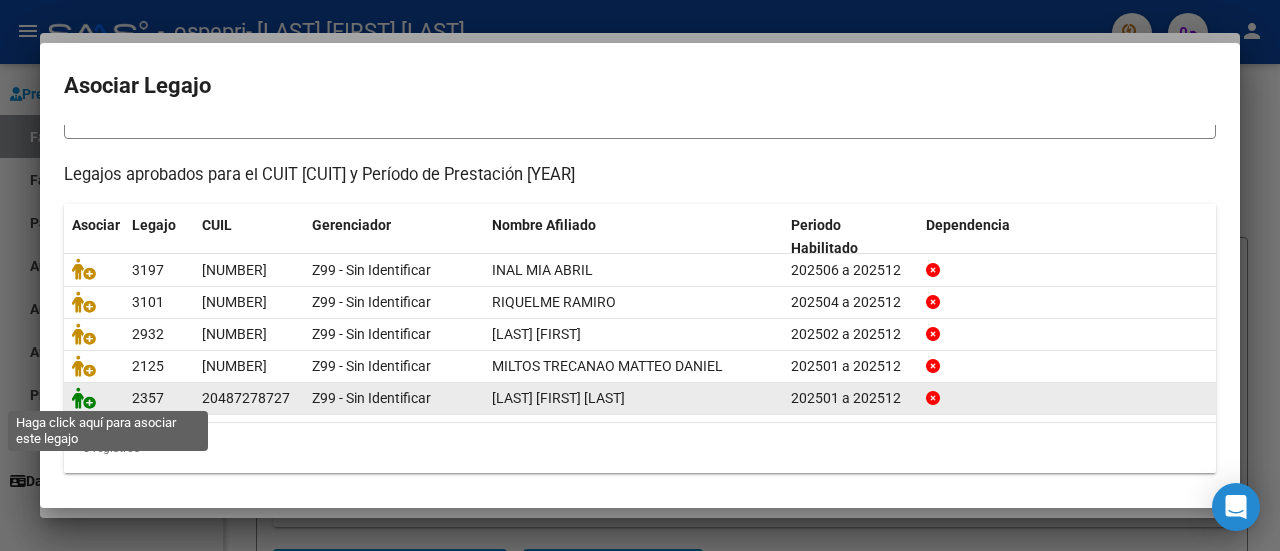 click 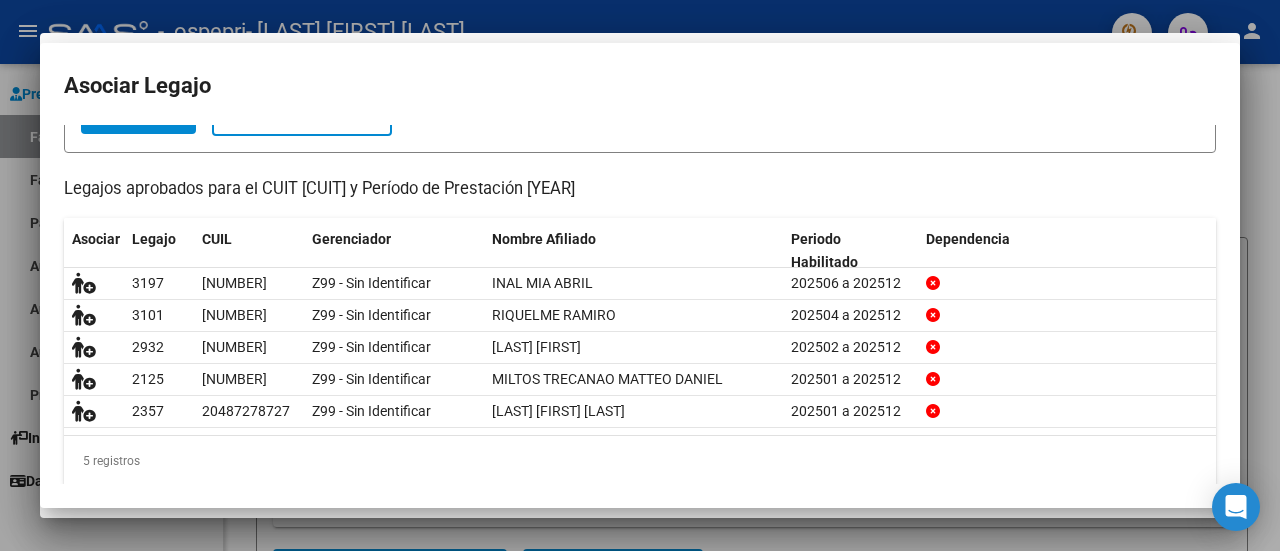scroll, scrollTop: 0, scrollLeft: 0, axis: both 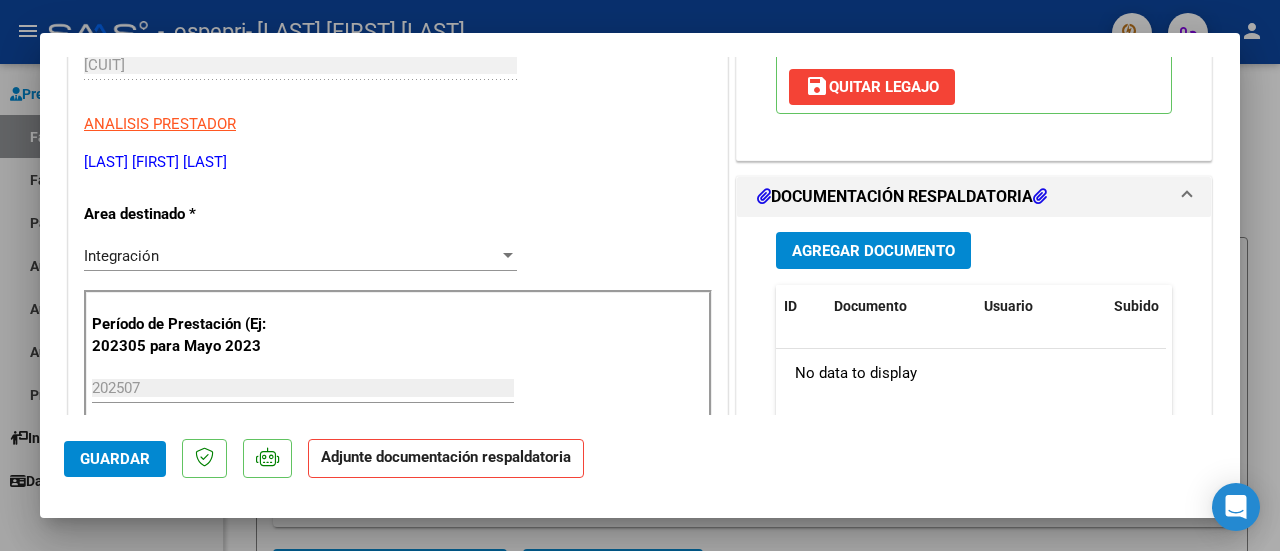 click on "Agregar Documento" at bounding box center (873, 251) 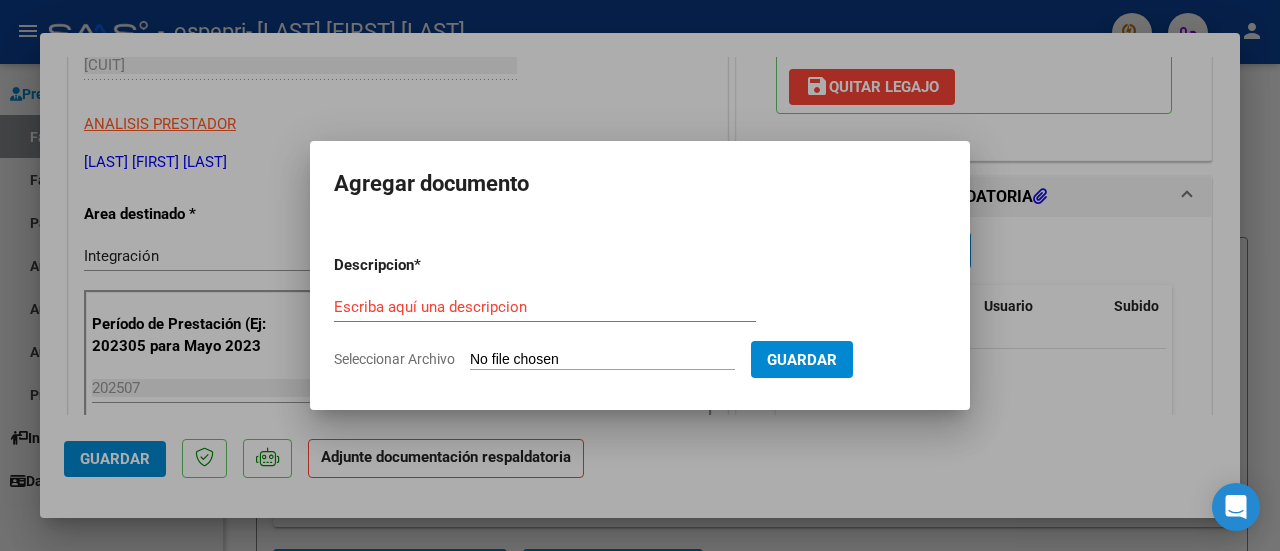 click on "Escriba aquí una descripcion" at bounding box center (545, 307) 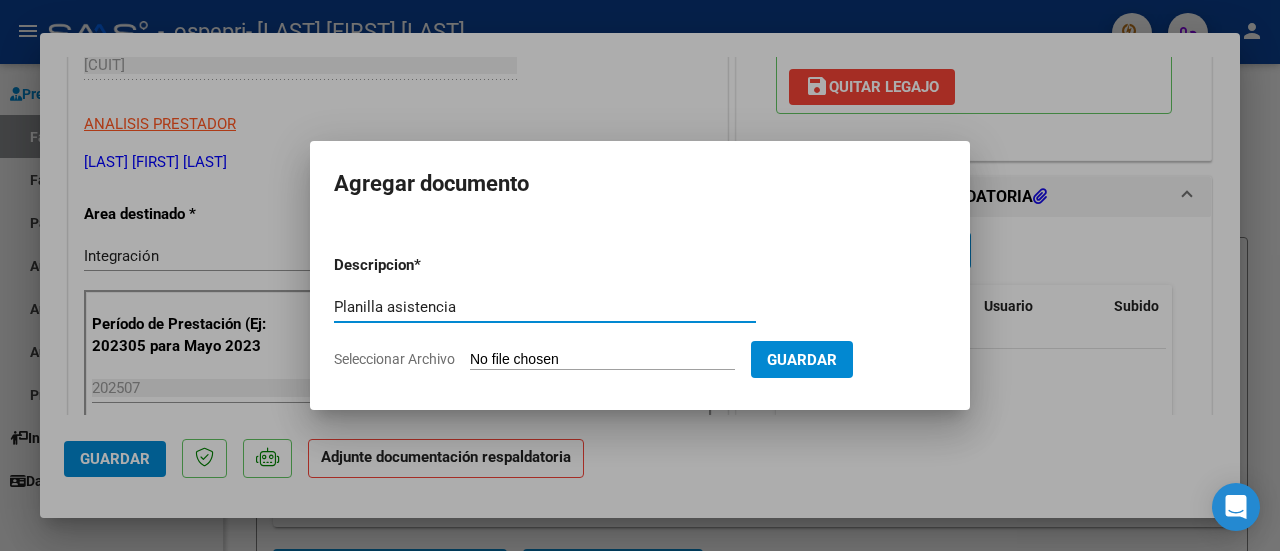 type on "Planilla asistencia" 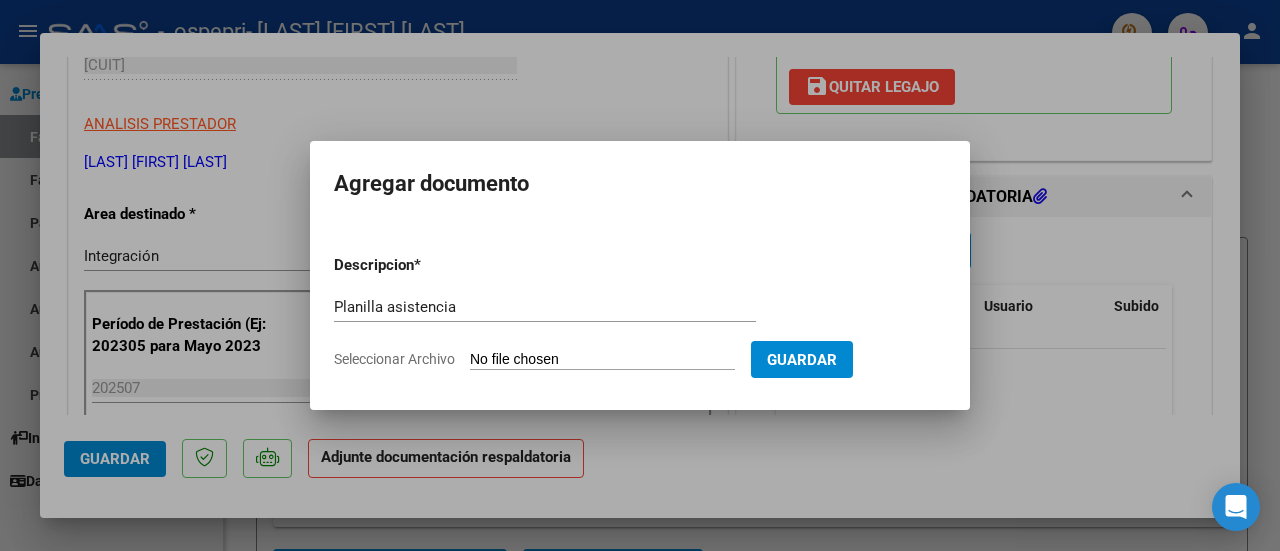 type on "C:\fakepath\Planilla asistencia Diaz psp julio [YEAR].pdf" 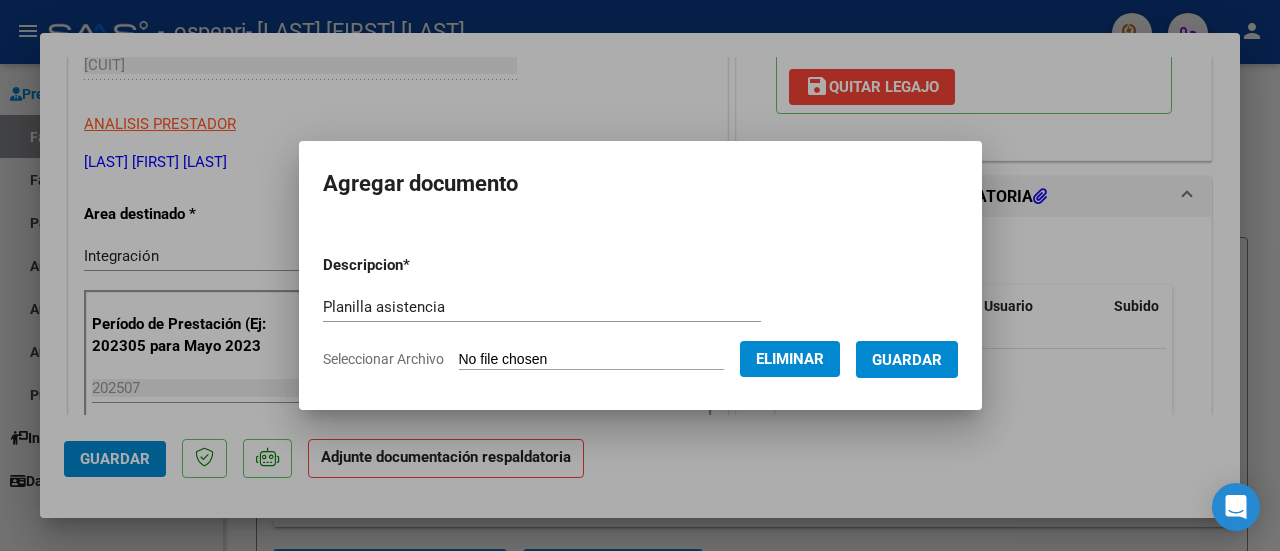 click on "Guardar" at bounding box center (907, 360) 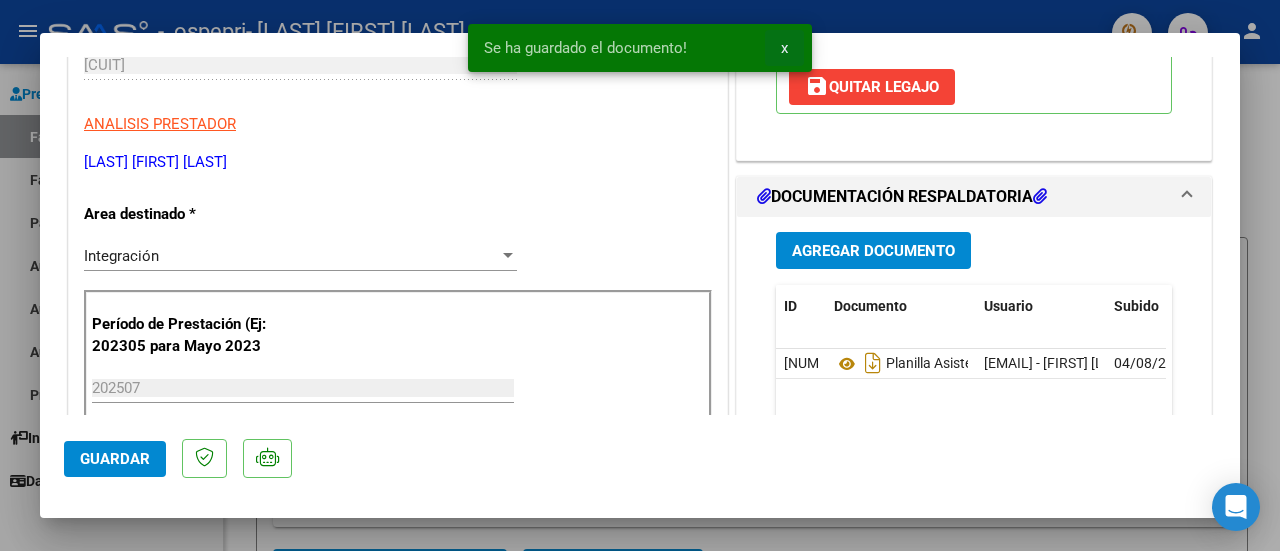 click on "x" at bounding box center (784, 48) 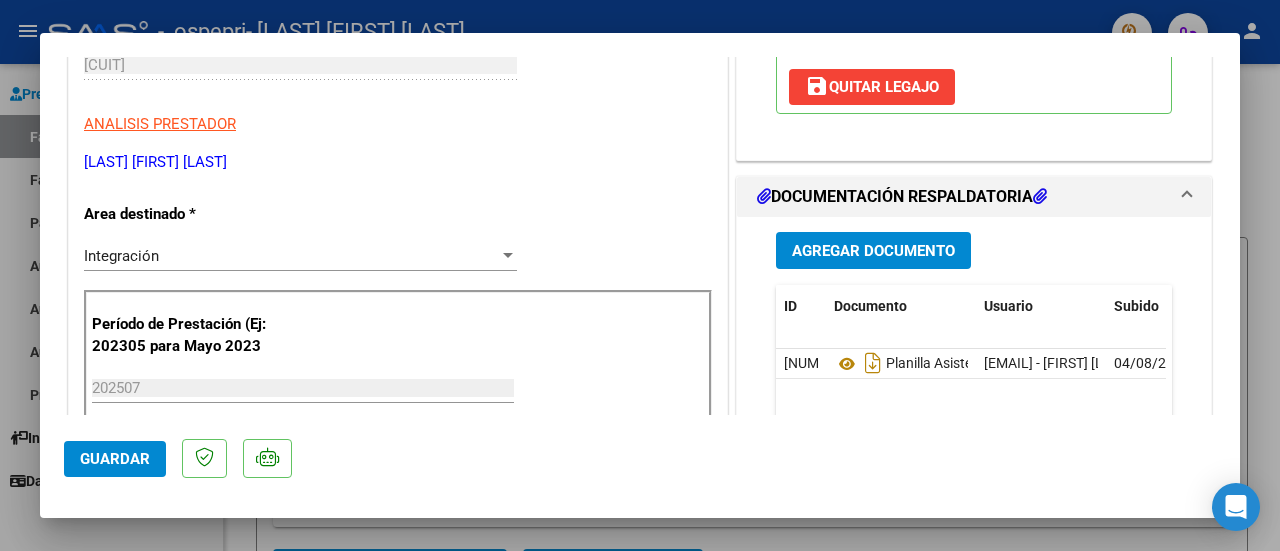 click at bounding box center [640, 275] 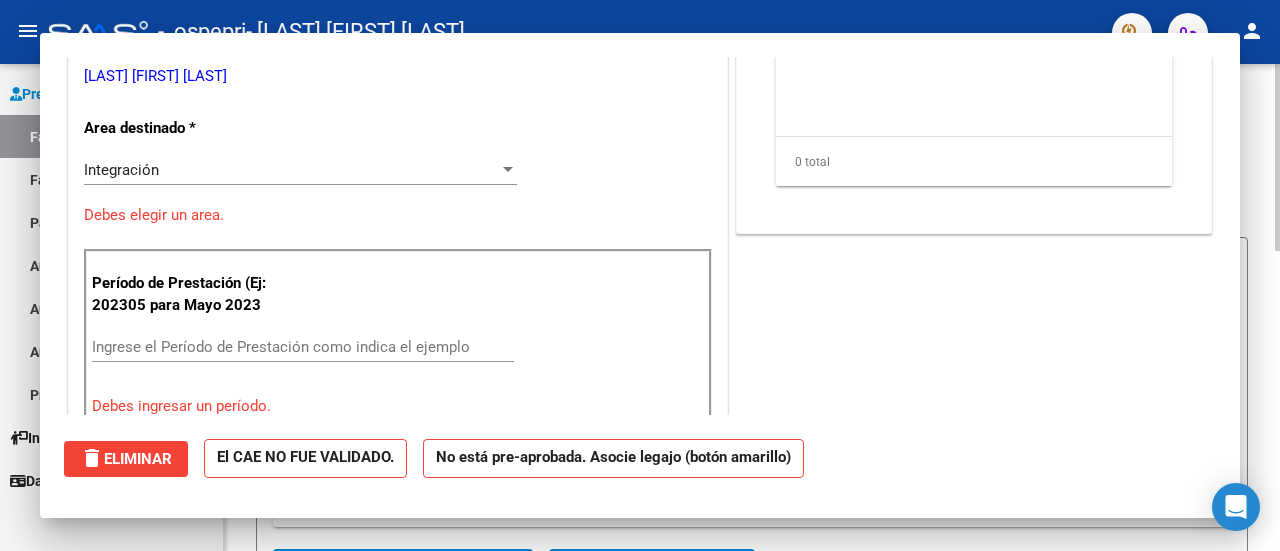 scroll, scrollTop: 0, scrollLeft: 0, axis: both 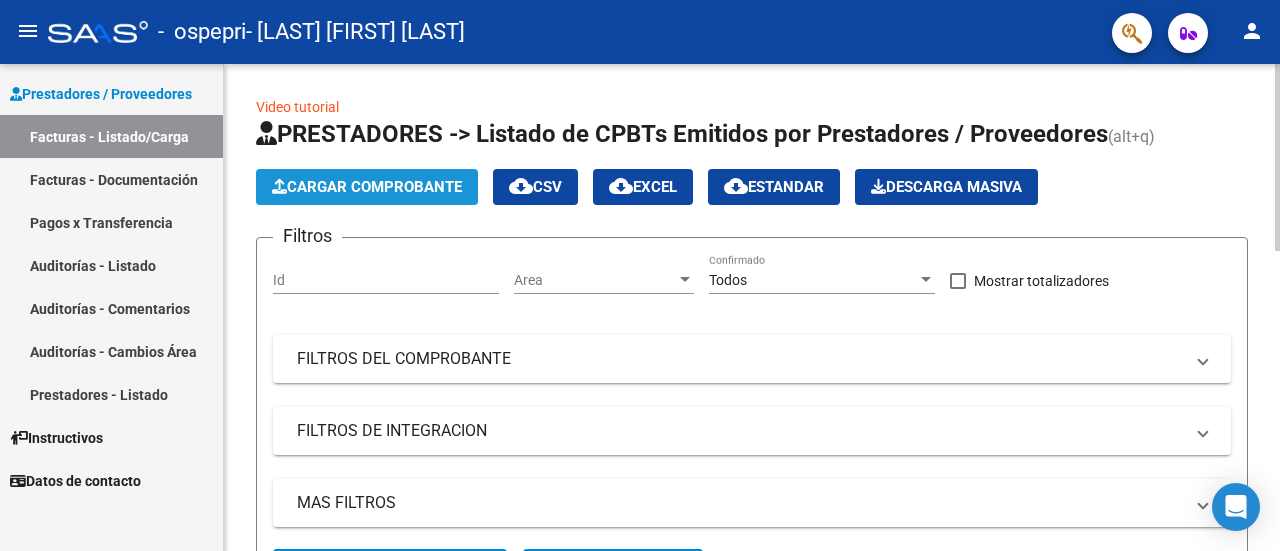 click on "Cargar Comprobante" 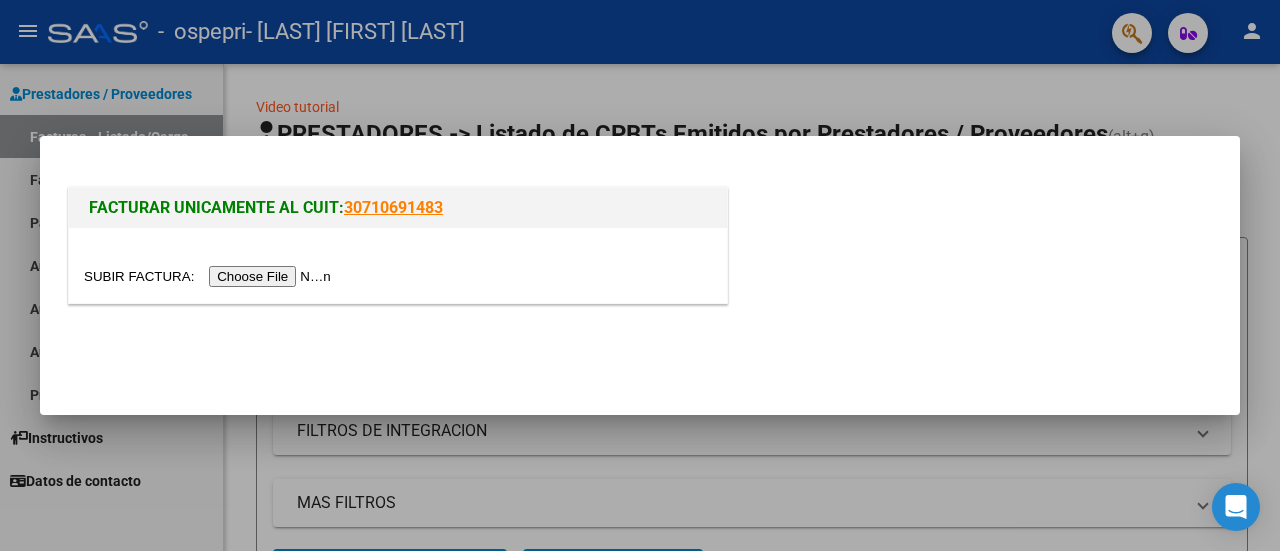 click at bounding box center (210, 276) 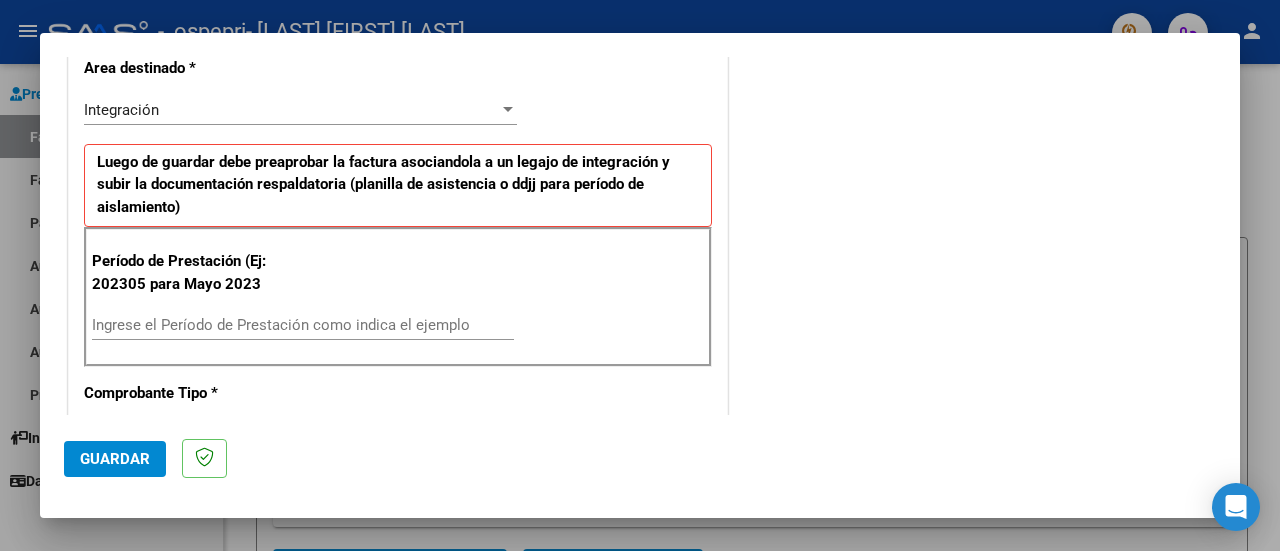 scroll, scrollTop: 438, scrollLeft: 0, axis: vertical 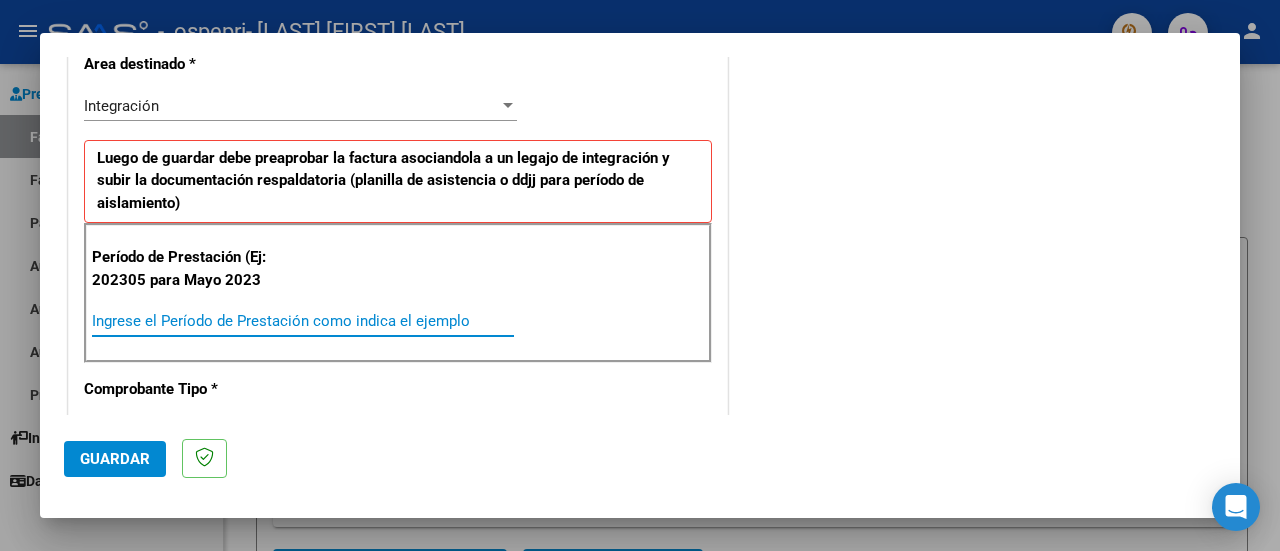 click on "Ingrese el Período de Prestación como indica el ejemplo" at bounding box center (303, 321) 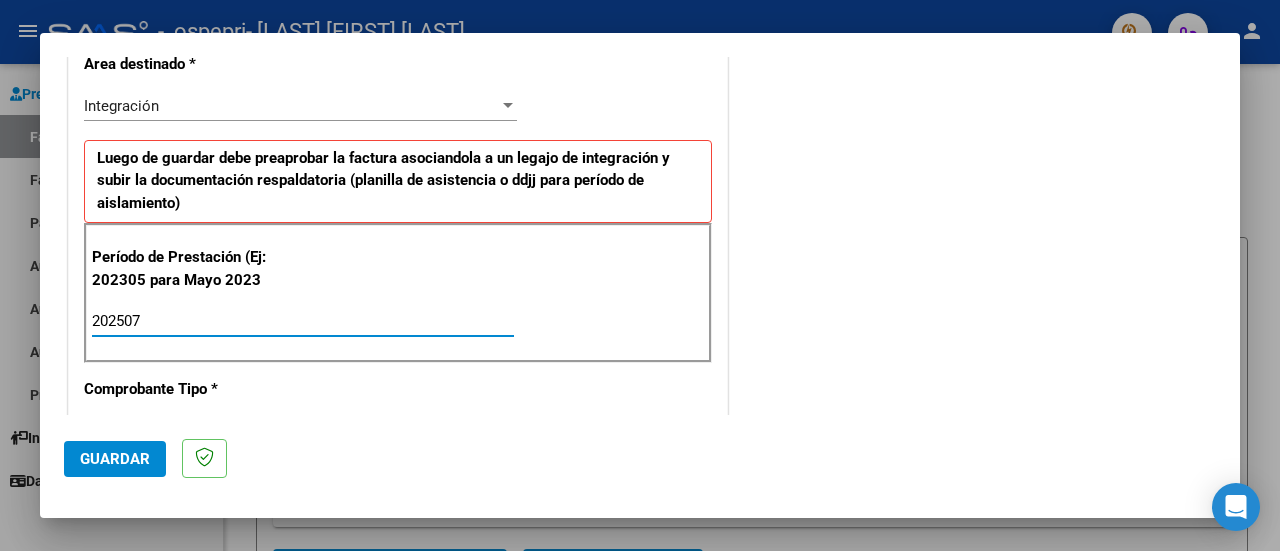 type on "202507" 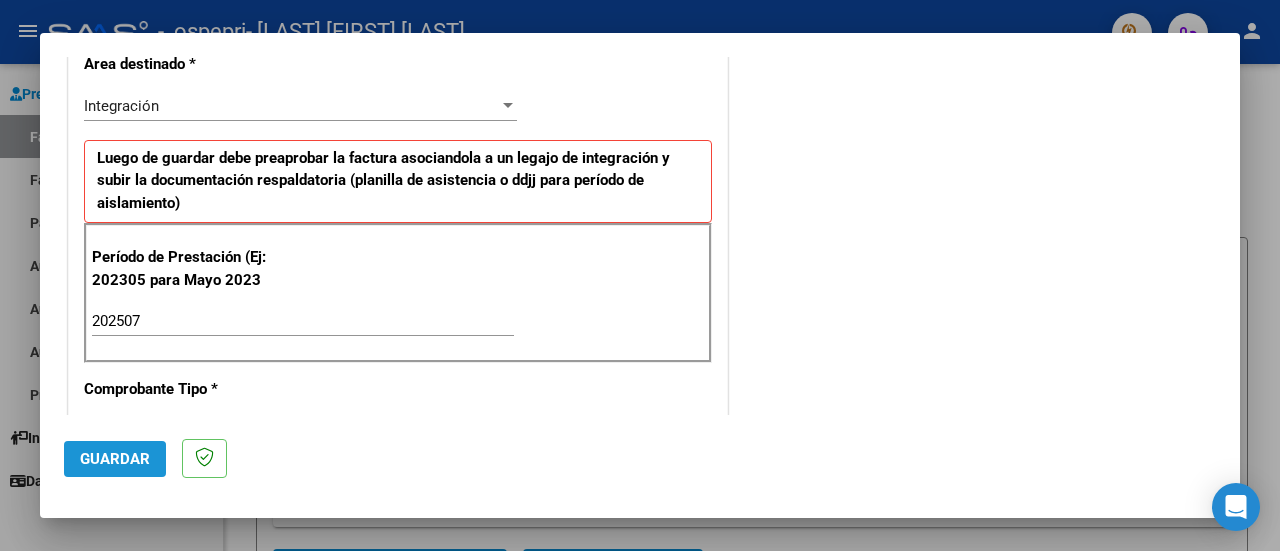 click on "Guardar" 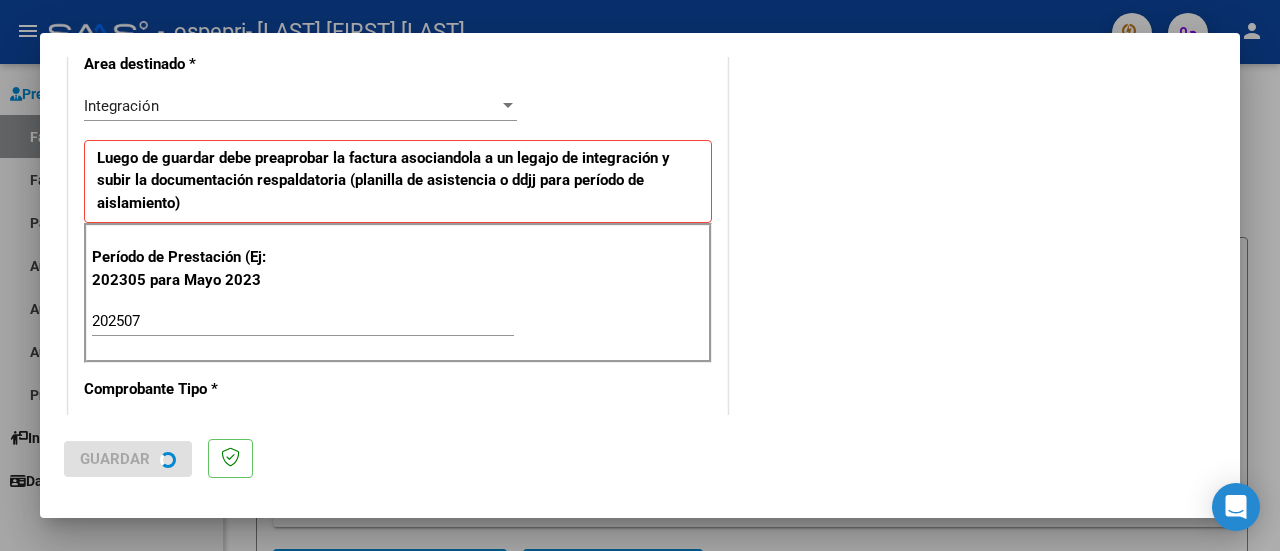 scroll, scrollTop: 0, scrollLeft: 0, axis: both 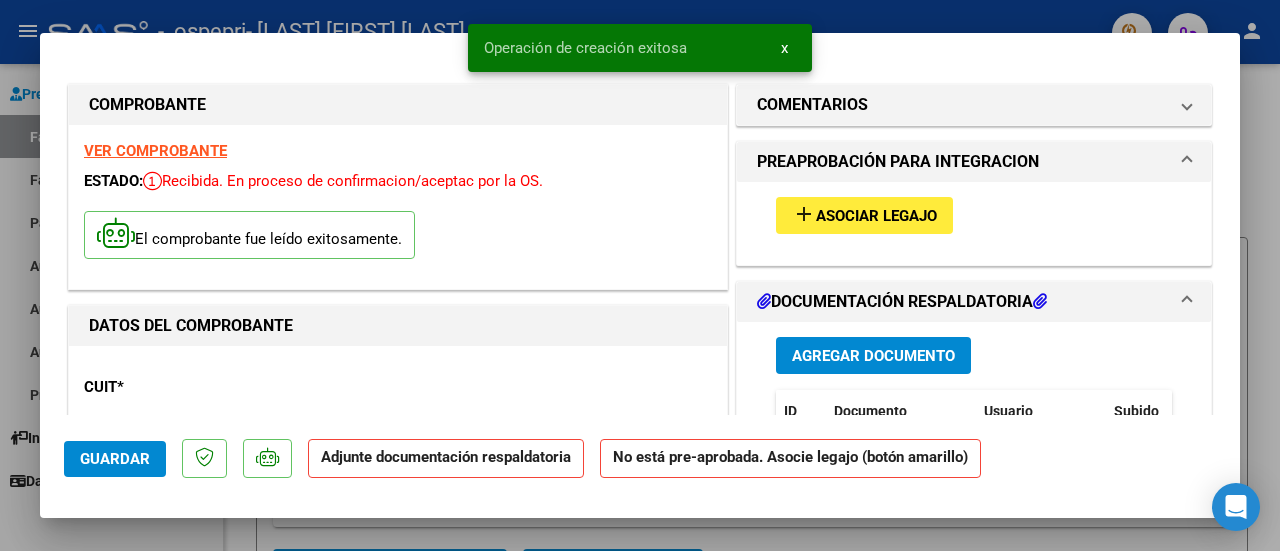 click on "Asociar Legajo" at bounding box center [876, 216] 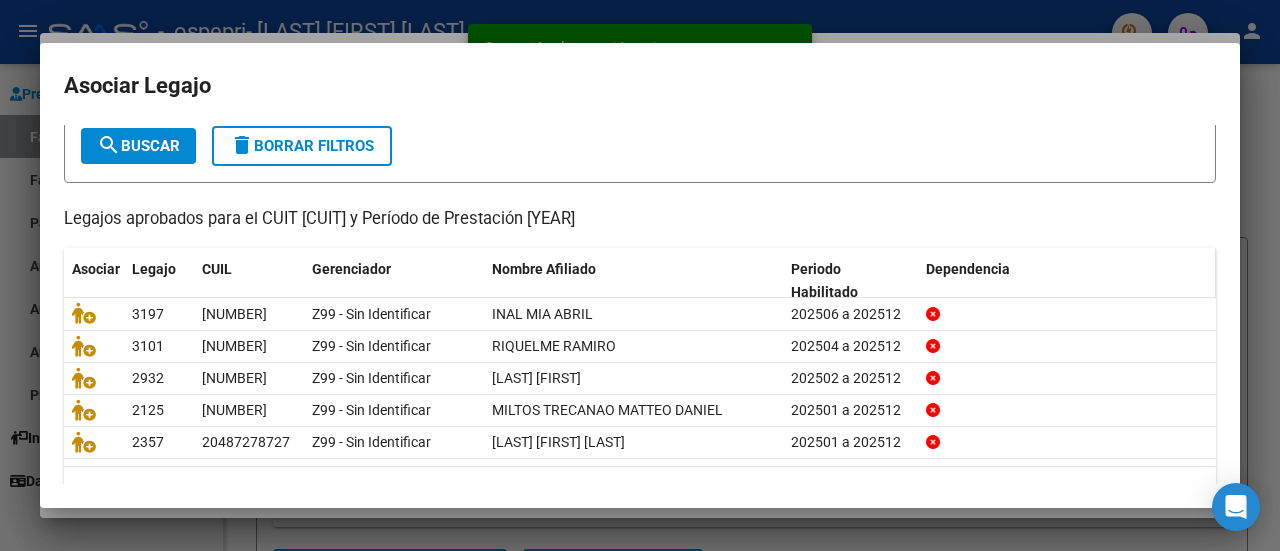 scroll, scrollTop: 114, scrollLeft: 0, axis: vertical 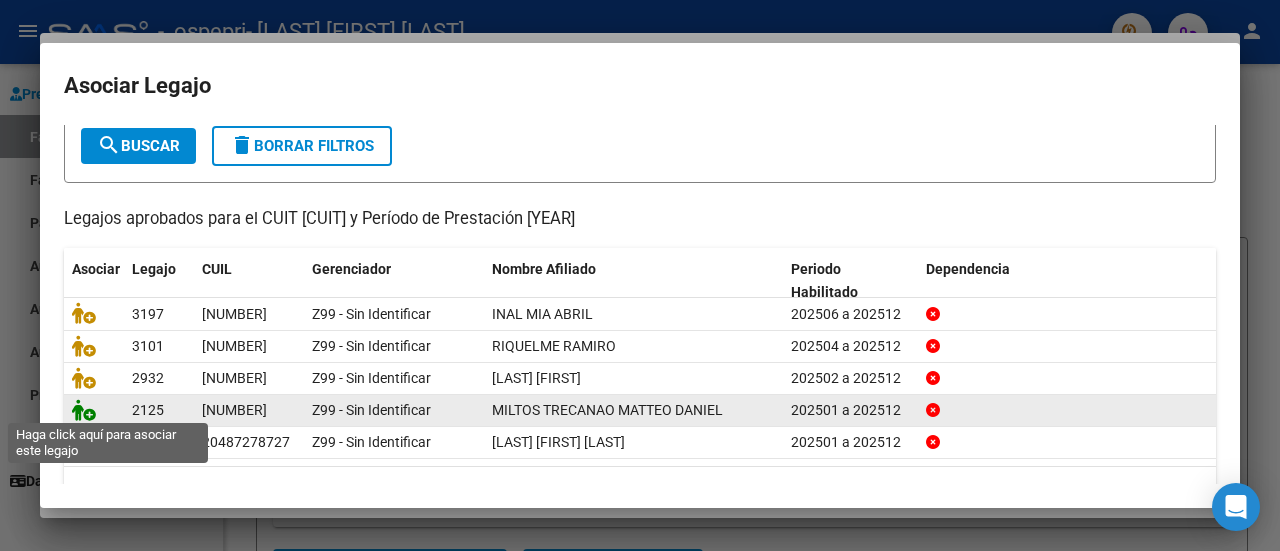 click 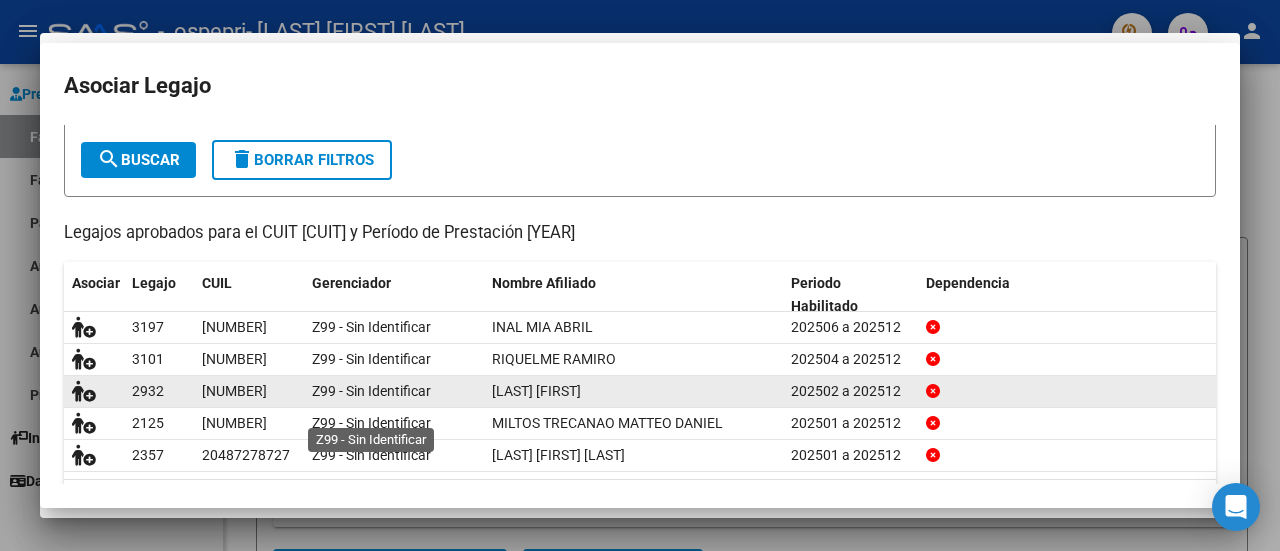 scroll, scrollTop: 128, scrollLeft: 0, axis: vertical 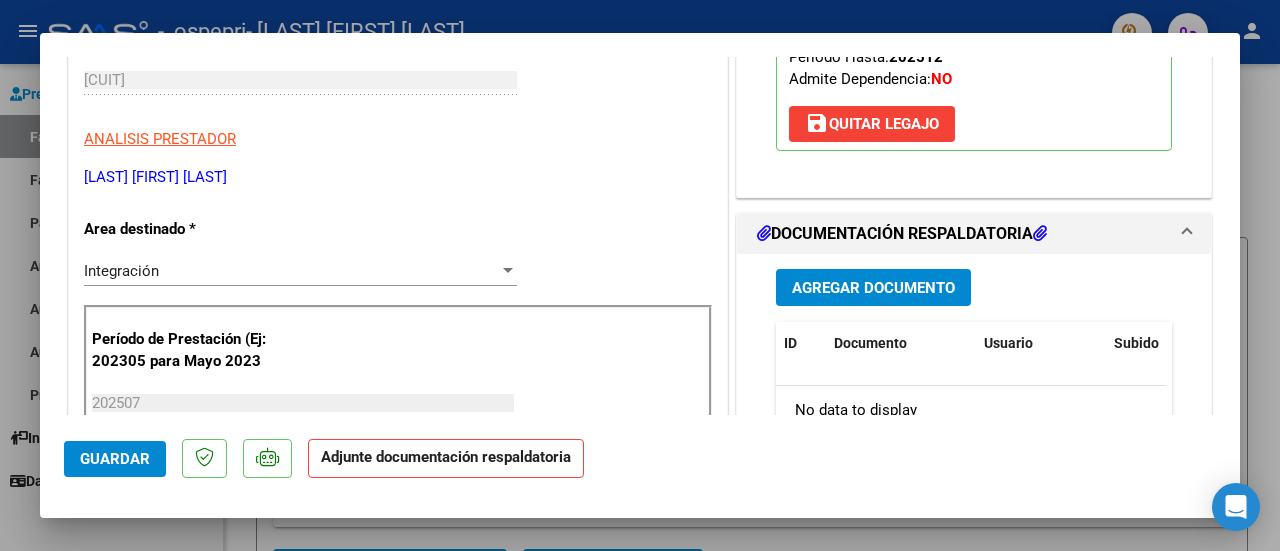 click on "Agregar Documento" at bounding box center (873, 288) 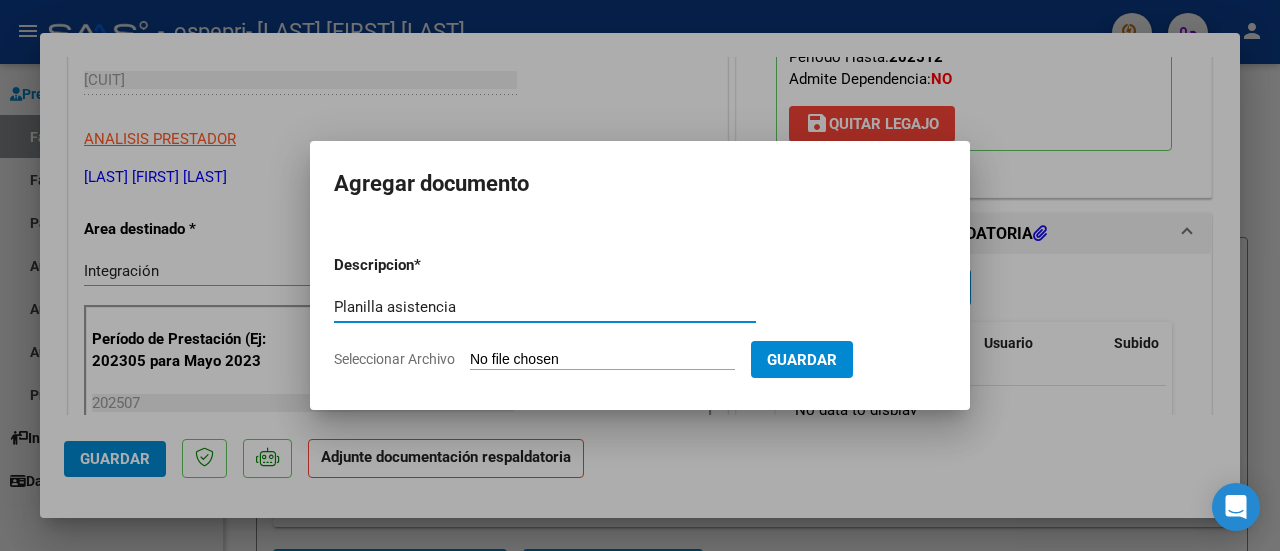 type on "Planilla asistencia" 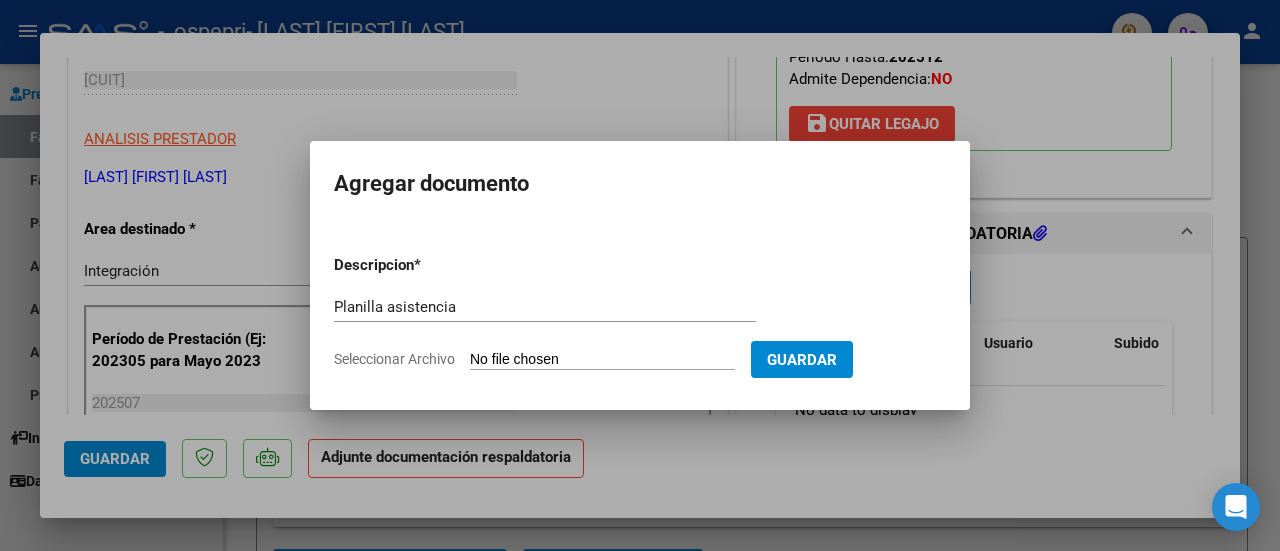 type on "C:\fakepath\Planilla asistencia Miltos psp julio [YEAR].pdf" 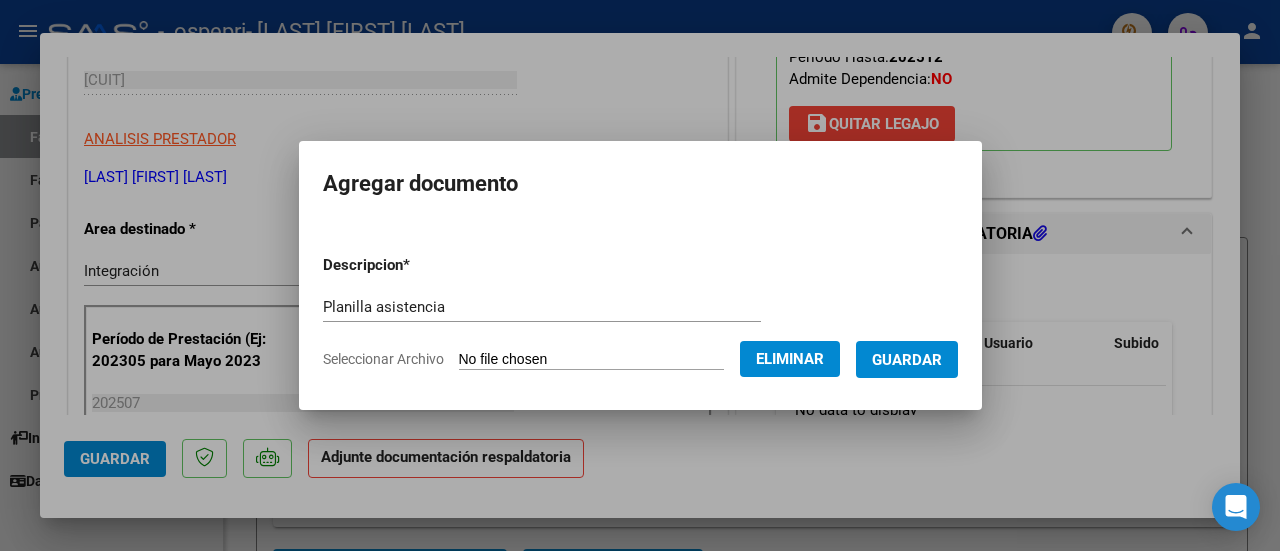 click on "Guardar" at bounding box center (907, 360) 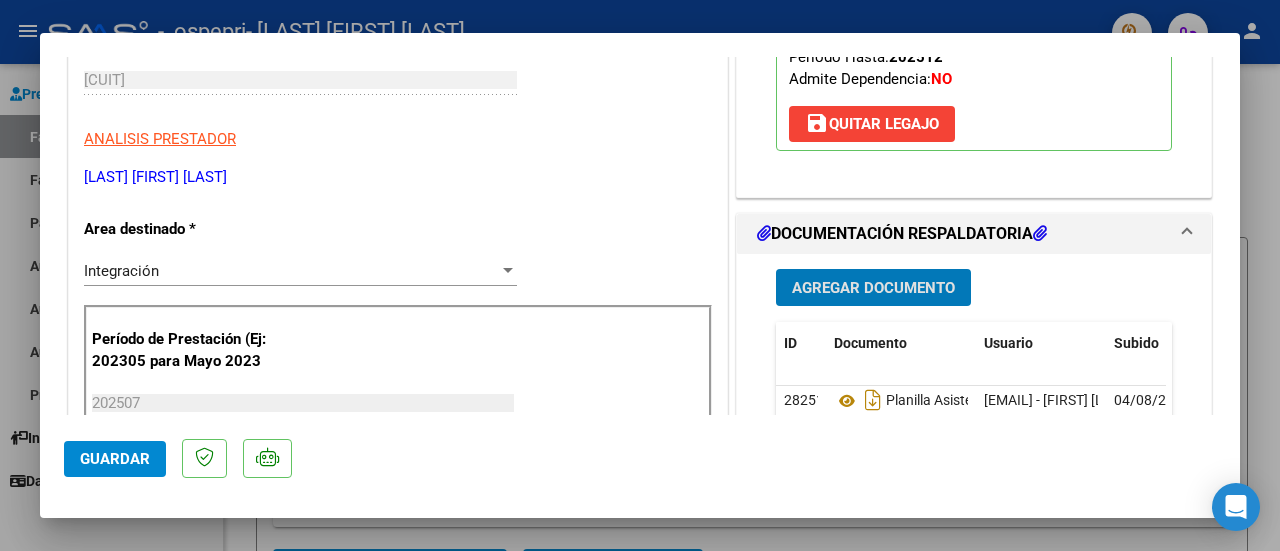 click at bounding box center (640, 275) 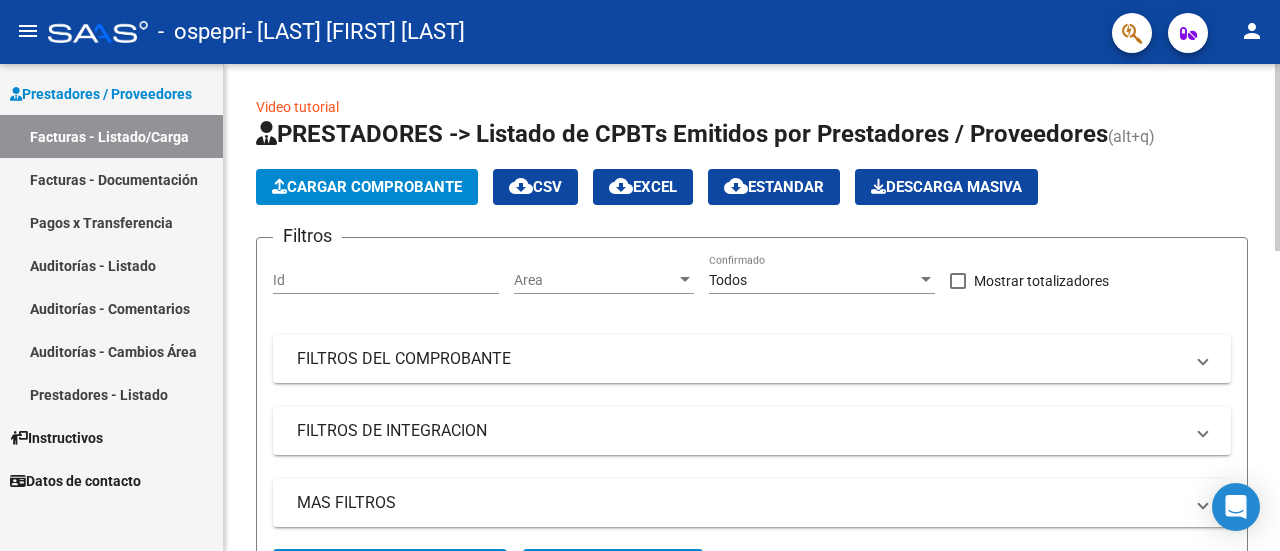 click on "Cargar Comprobante" 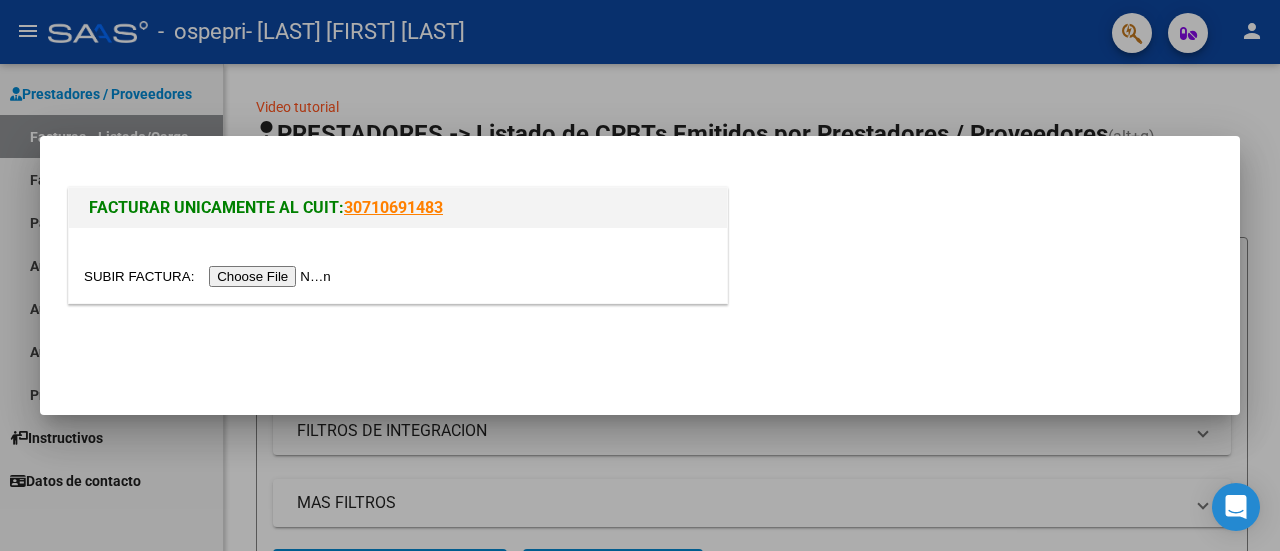 click at bounding box center [210, 276] 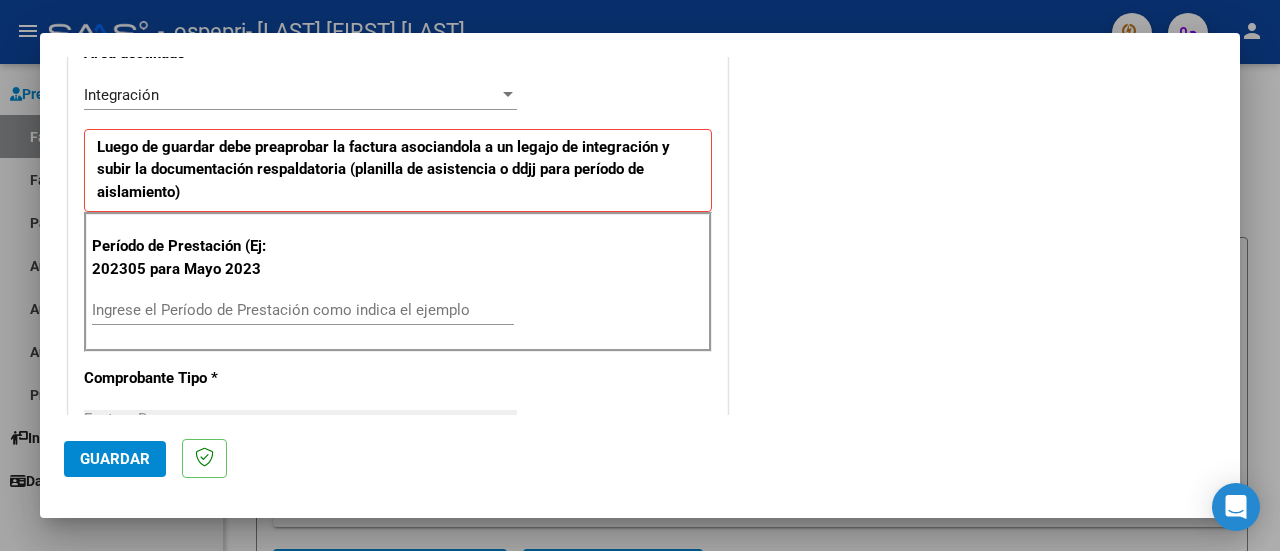 scroll, scrollTop: 453, scrollLeft: 0, axis: vertical 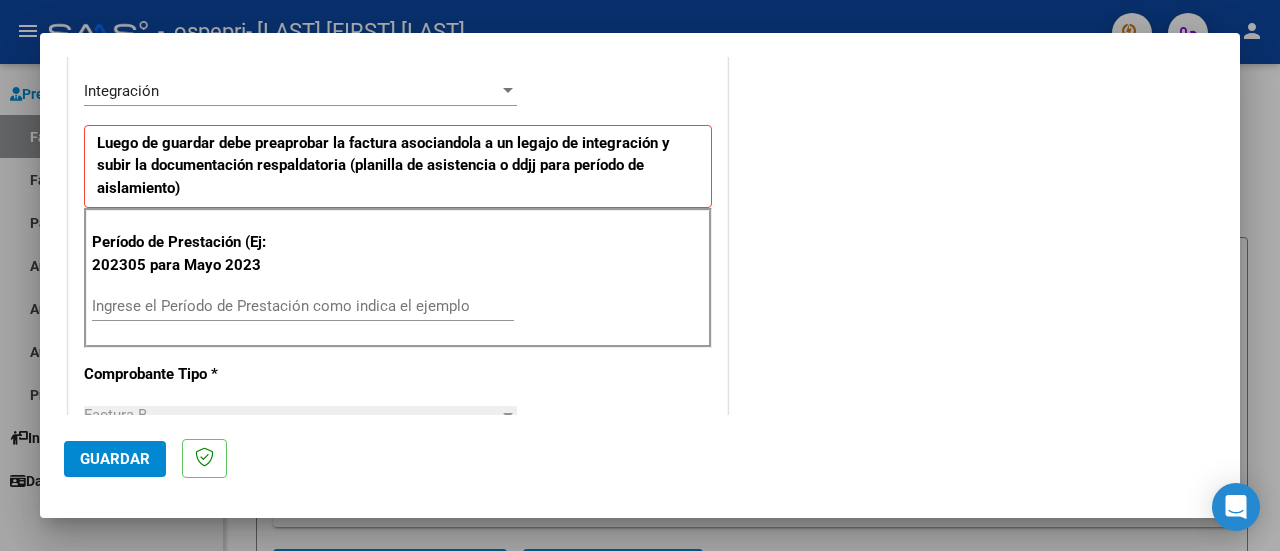 click on "Ingrese el Período de Prestación como indica el ejemplo" at bounding box center (303, 306) 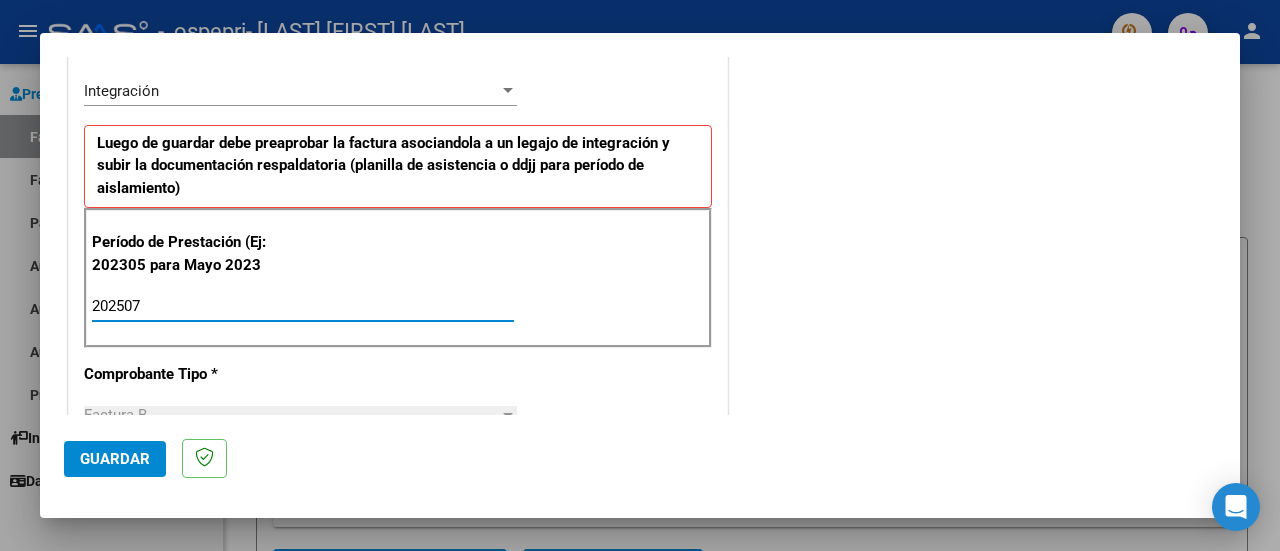 type on "202507" 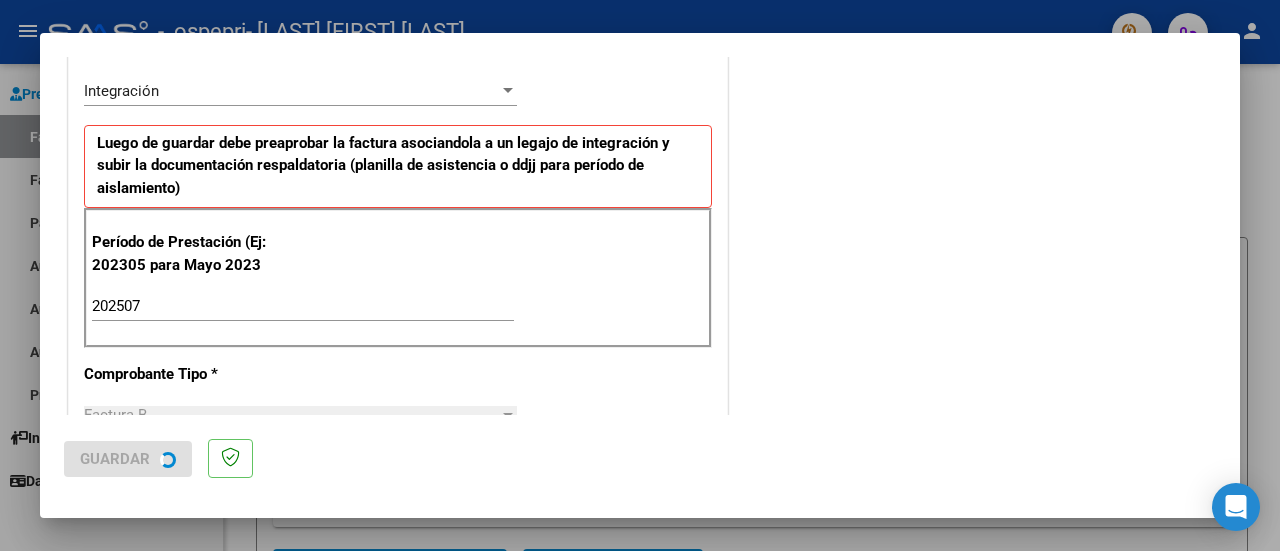 scroll, scrollTop: 0, scrollLeft: 0, axis: both 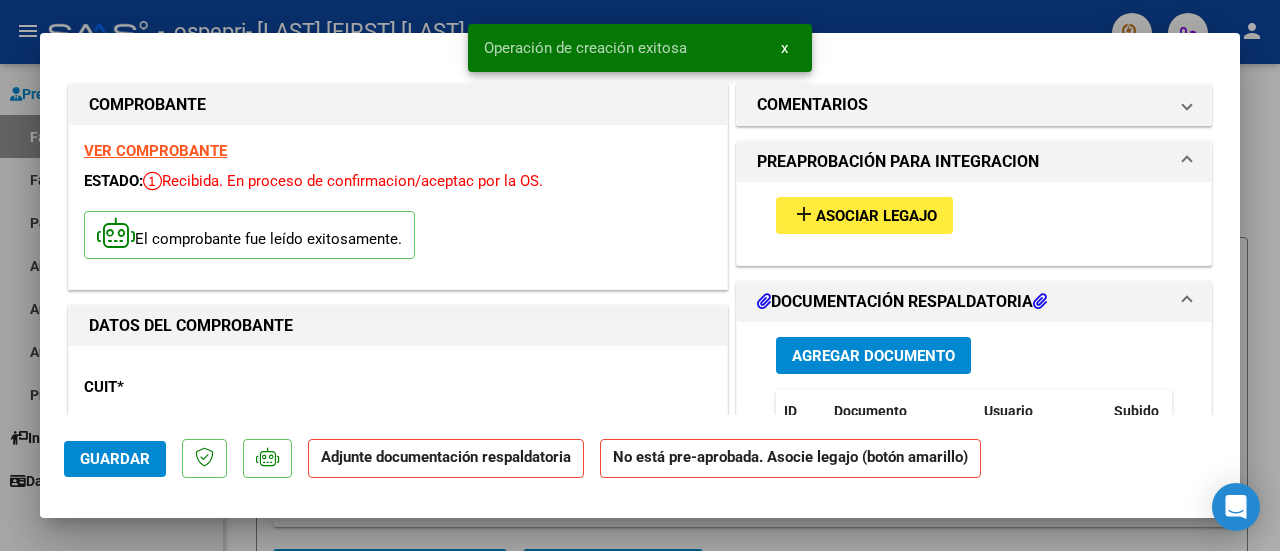 click on "Asociar Legajo" at bounding box center [876, 216] 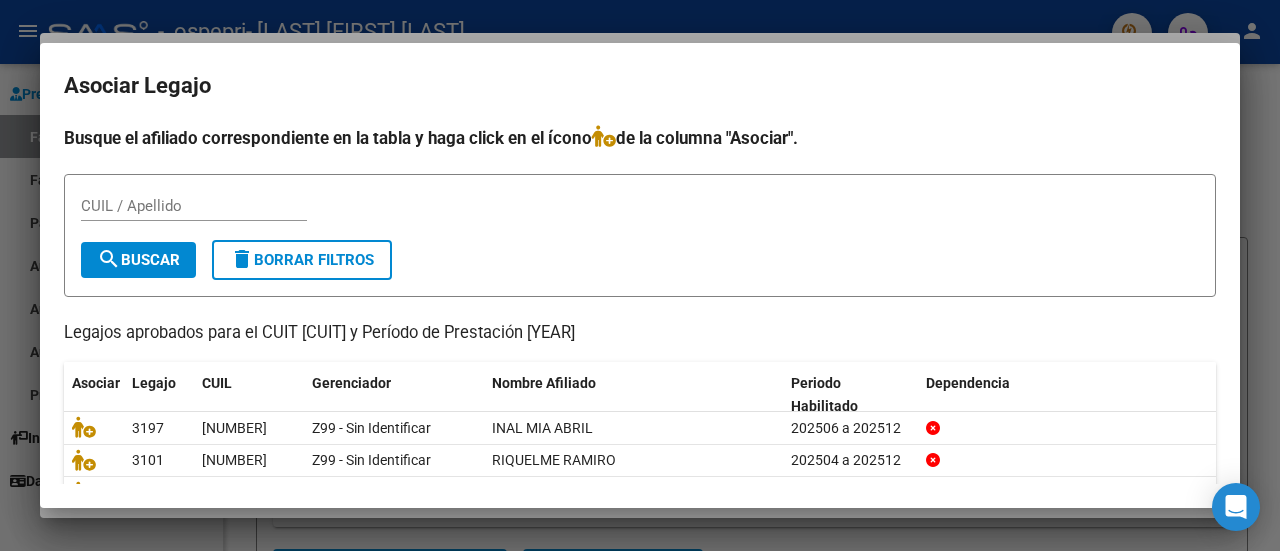 scroll, scrollTop: 158, scrollLeft: 0, axis: vertical 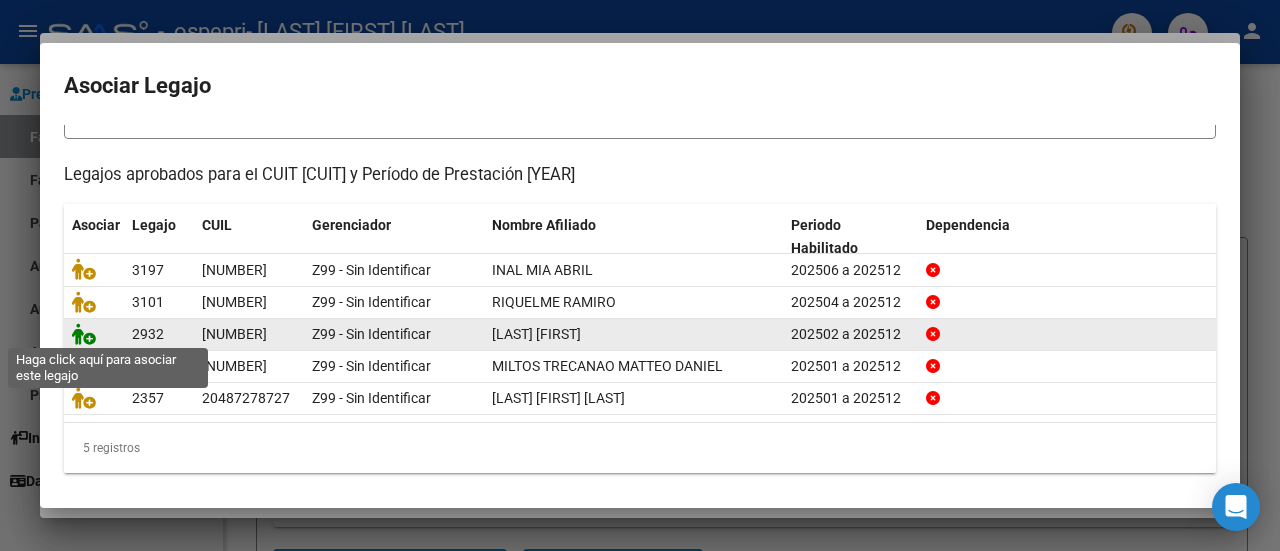 click 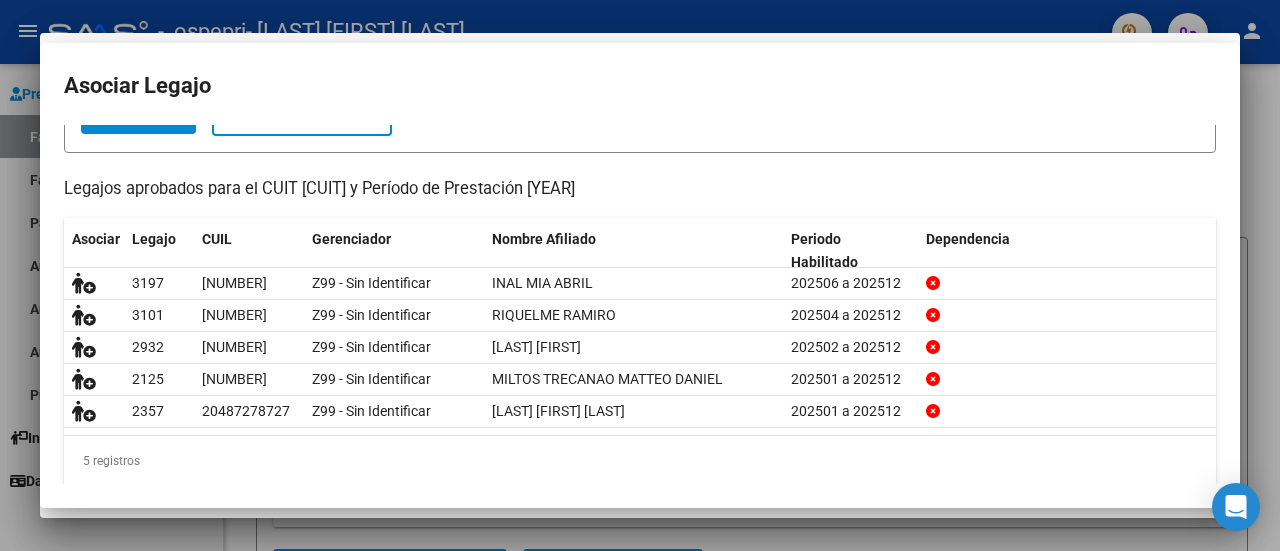 scroll, scrollTop: 0, scrollLeft: 0, axis: both 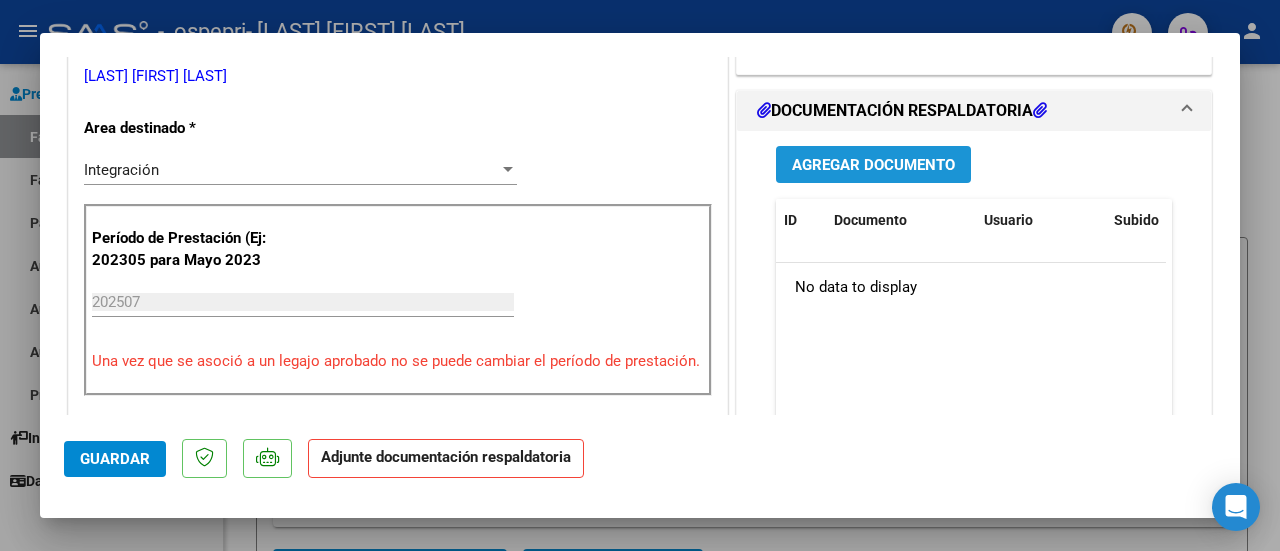 click on "Agregar Documento" at bounding box center [873, 165] 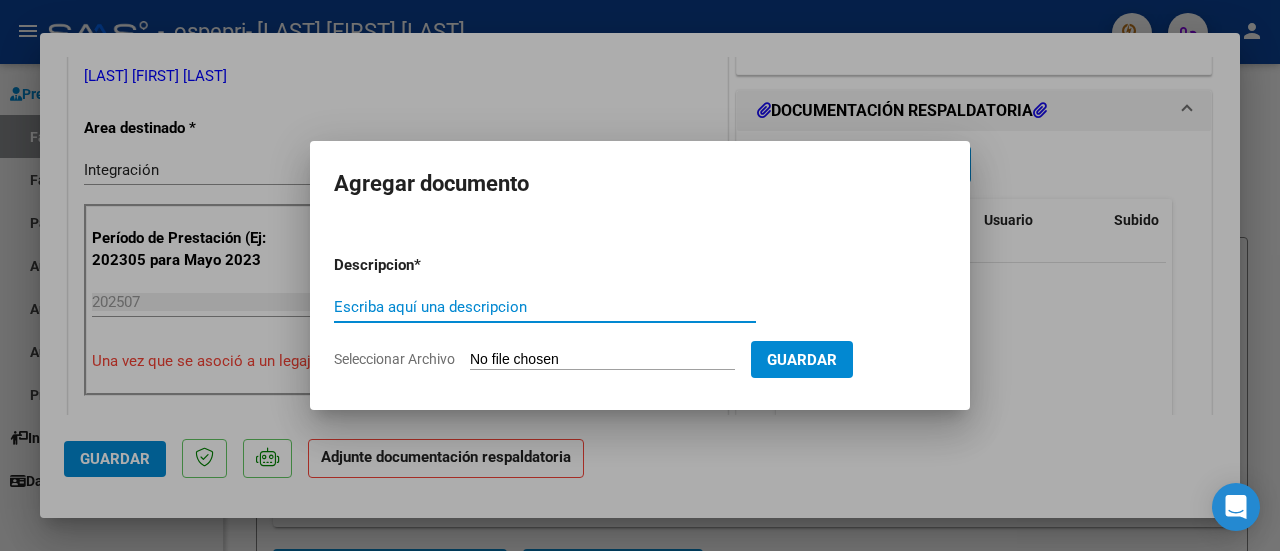 click on "Escriba aquí una descripcion" at bounding box center (545, 307) 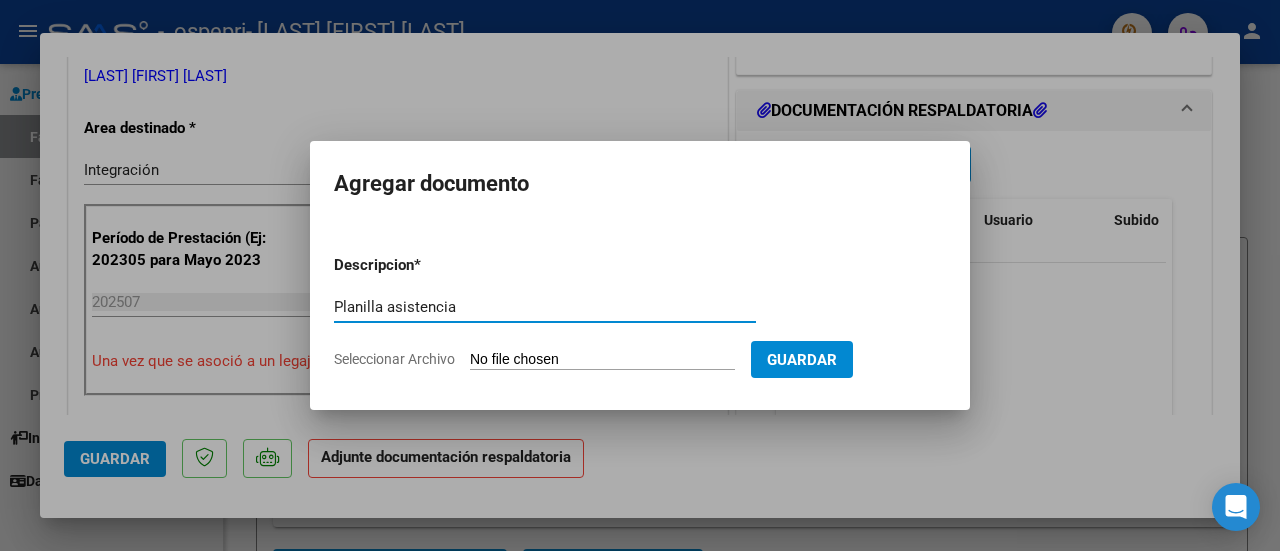 type on "Planilla asistencia" 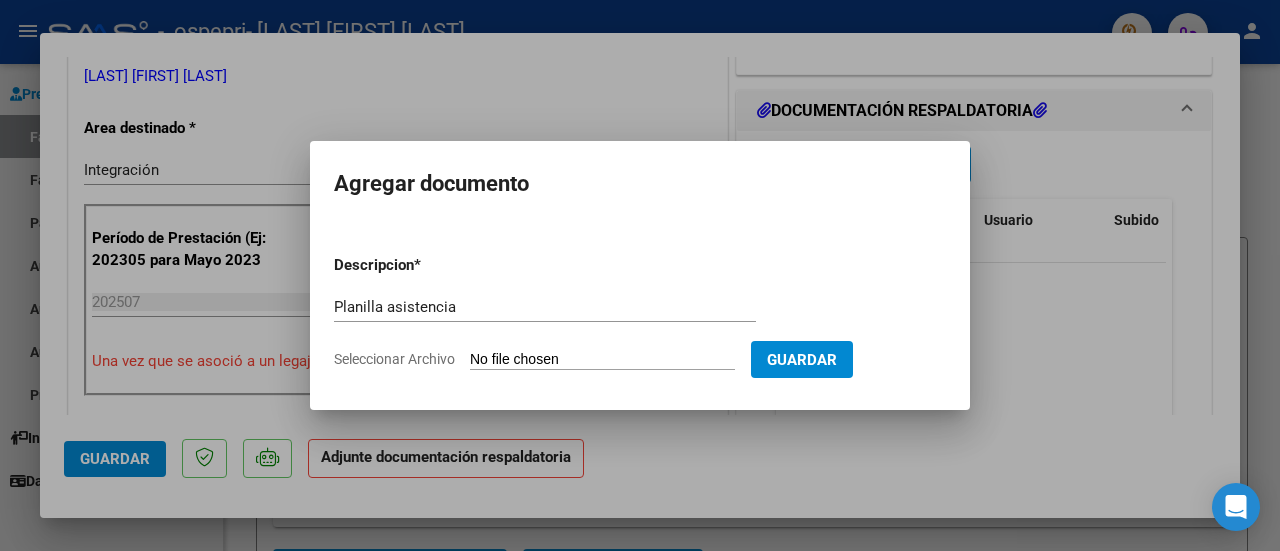 type on "C:\fakepath\Planilla asistencia Mora psp julio [YEAR].pdf" 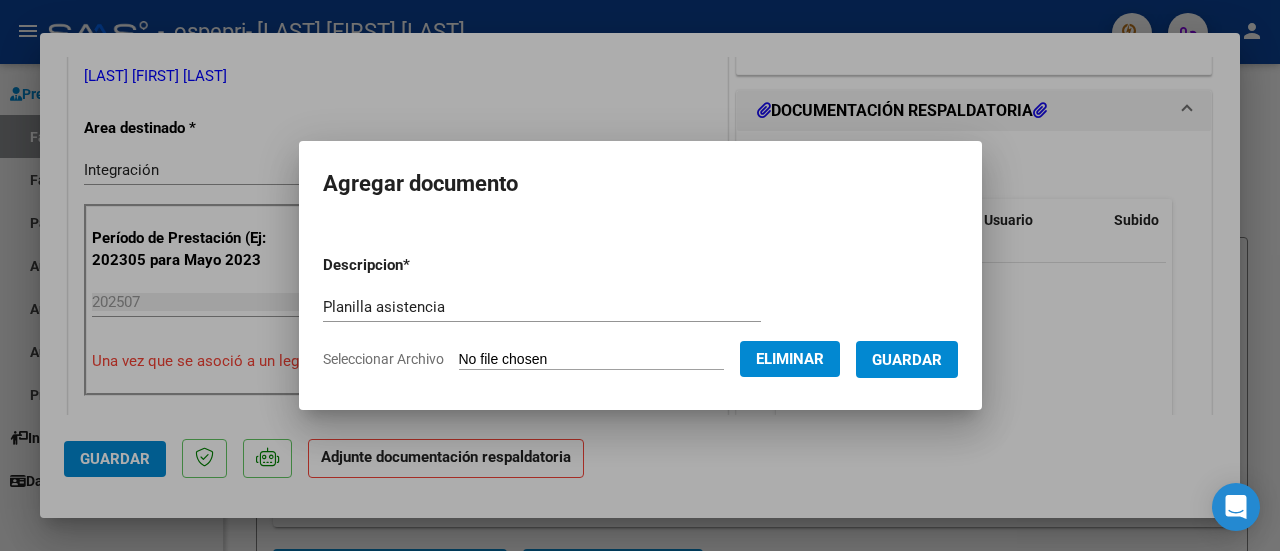 click on "Guardar" at bounding box center [907, 360] 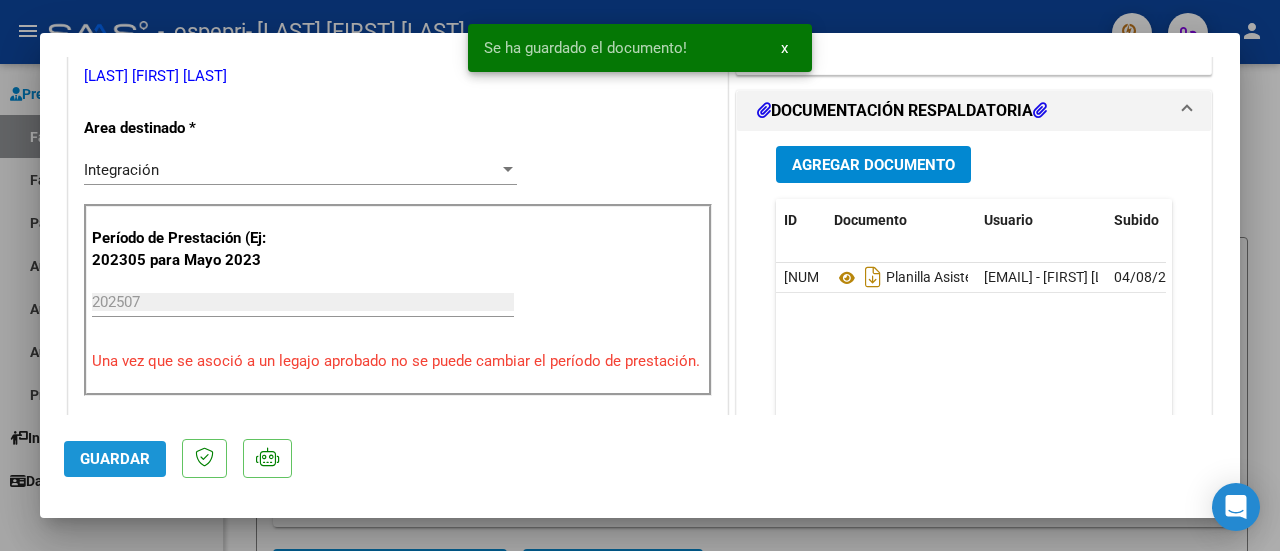 click on "Guardar" 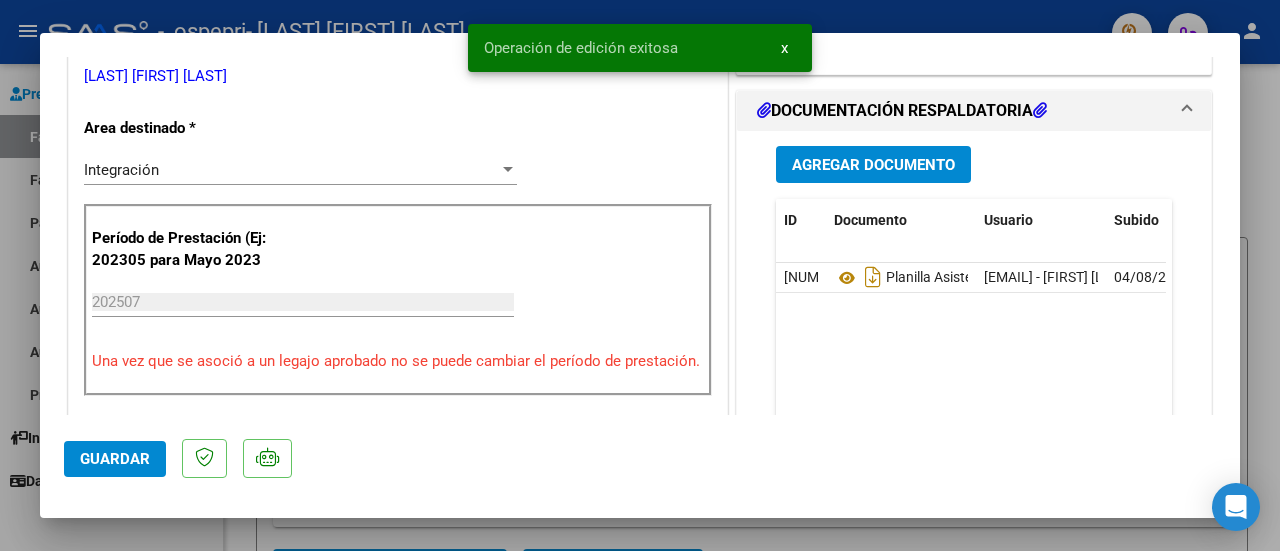 click at bounding box center (640, 275) 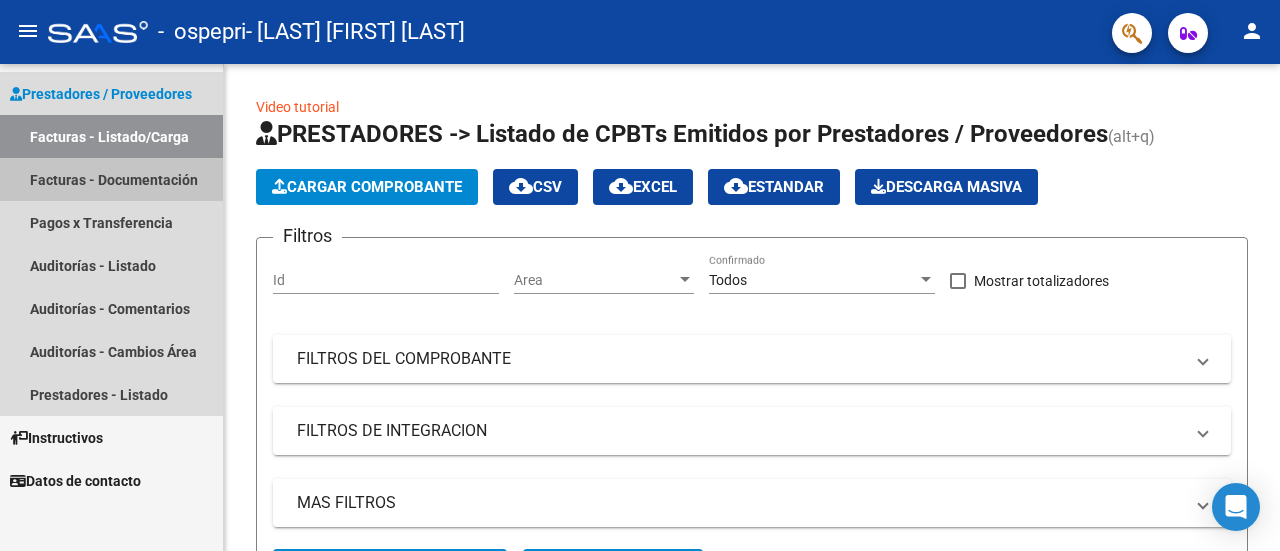 click on "Facturas - Documentación" at bounding box center (111, 179) 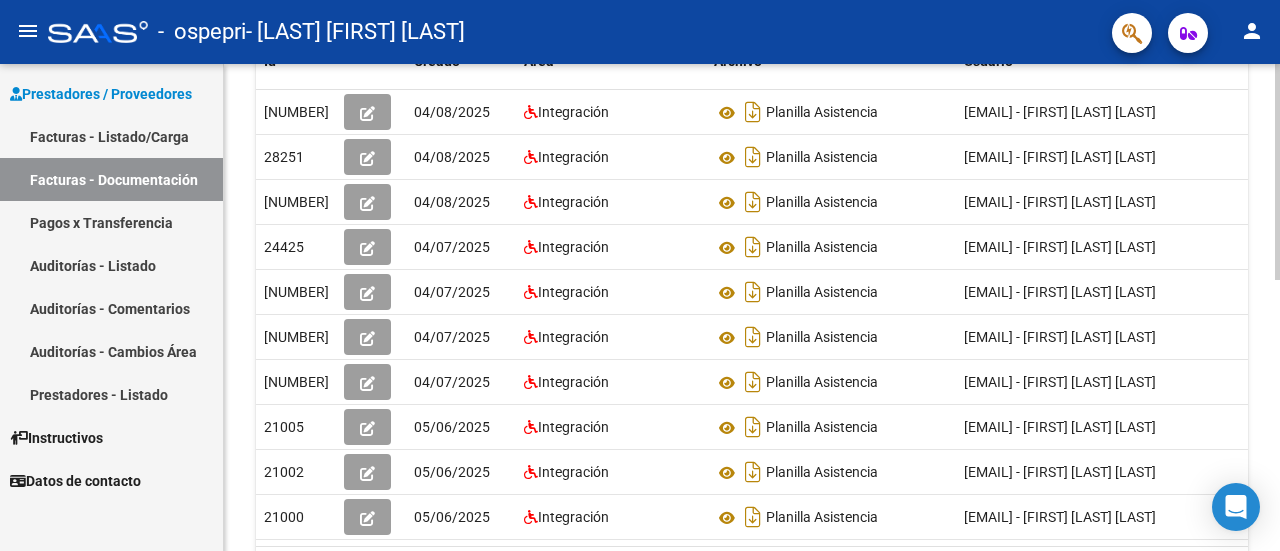 scroll, scrollTop: 0, scrollLeft: 0, axis: both 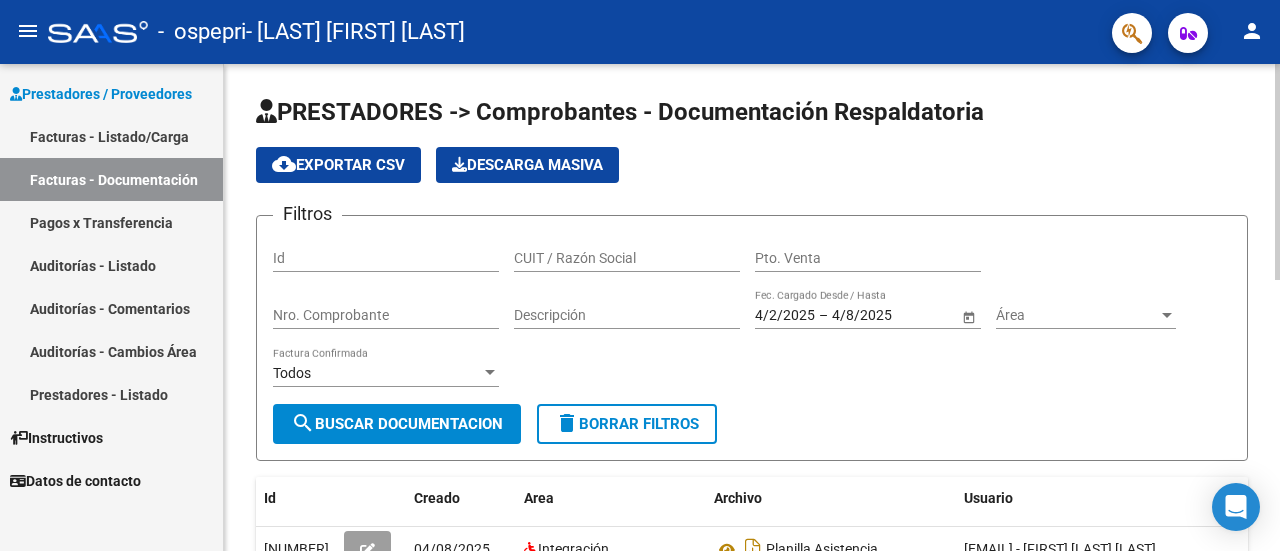 click 